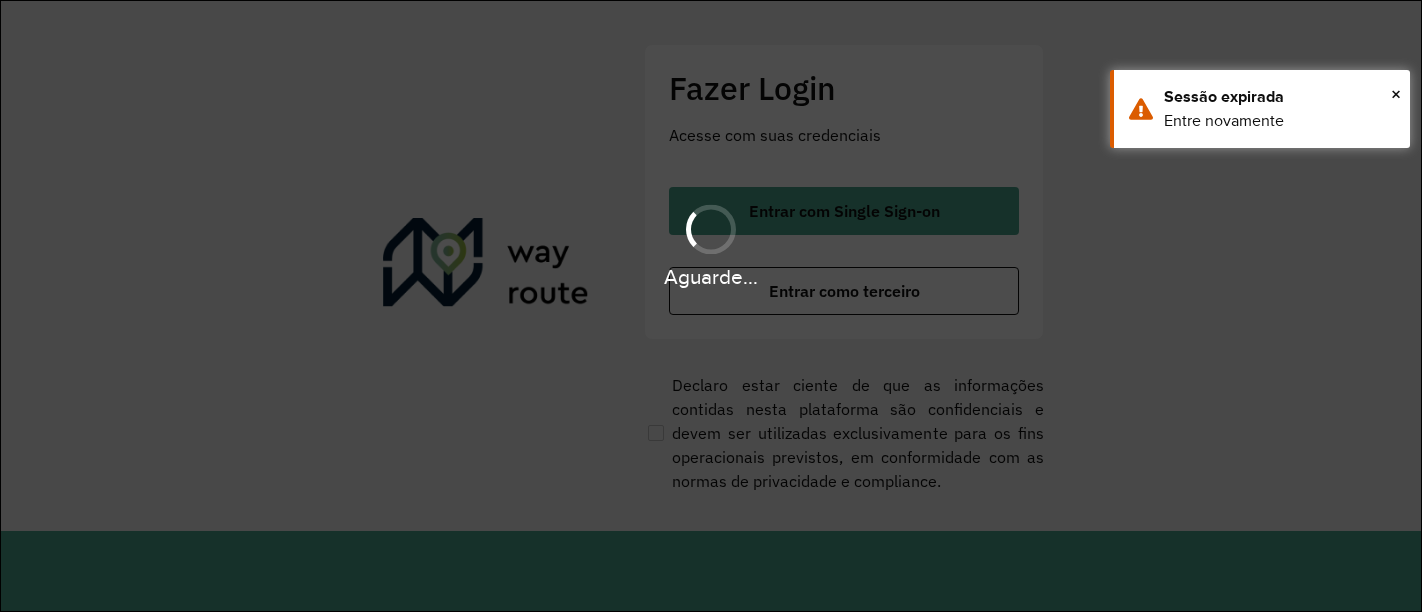 scroll, scrollTop: 0, scrollLeft: 0, axis: both 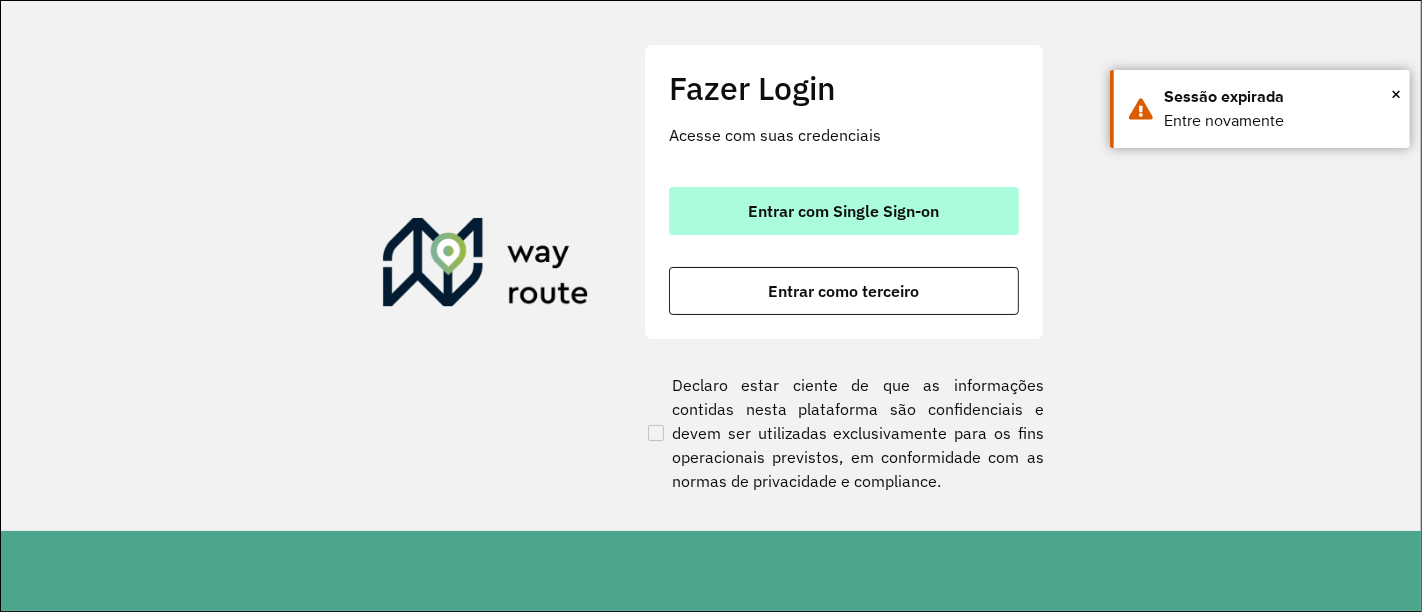 click on "Entrar com Single Sign-on" at bounding box center (844, 211) 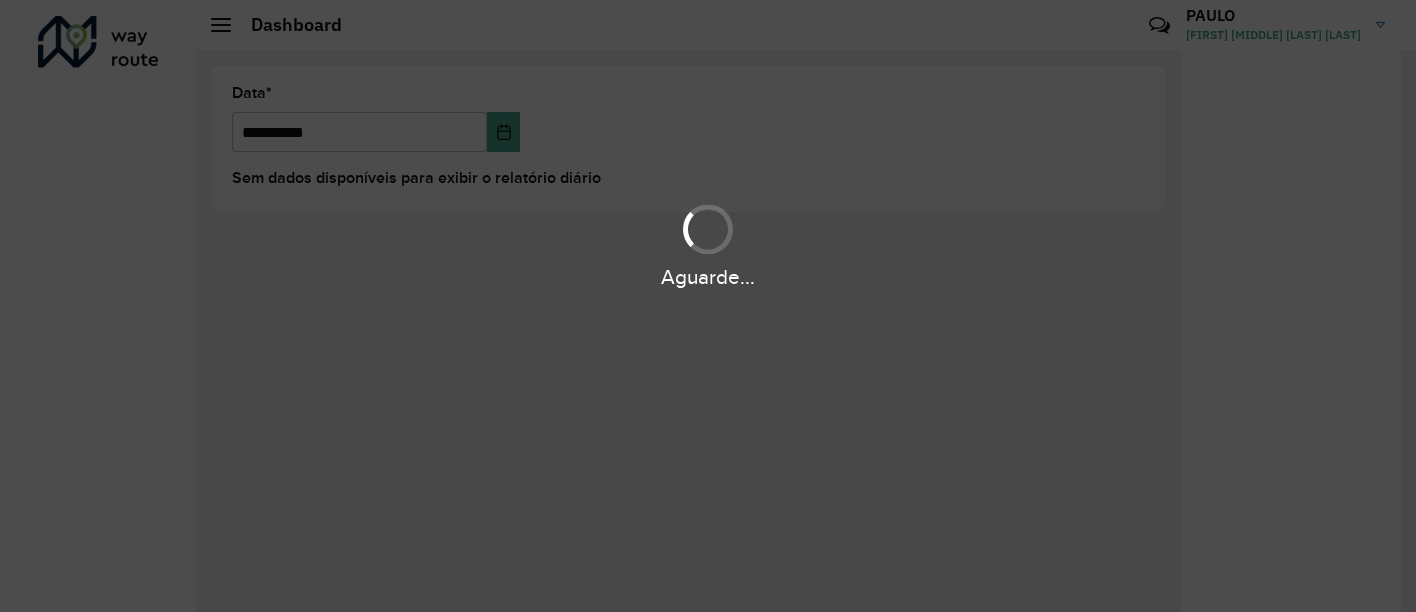 scroll, scrollTop: 0, scrollLeft: 0, axis: both 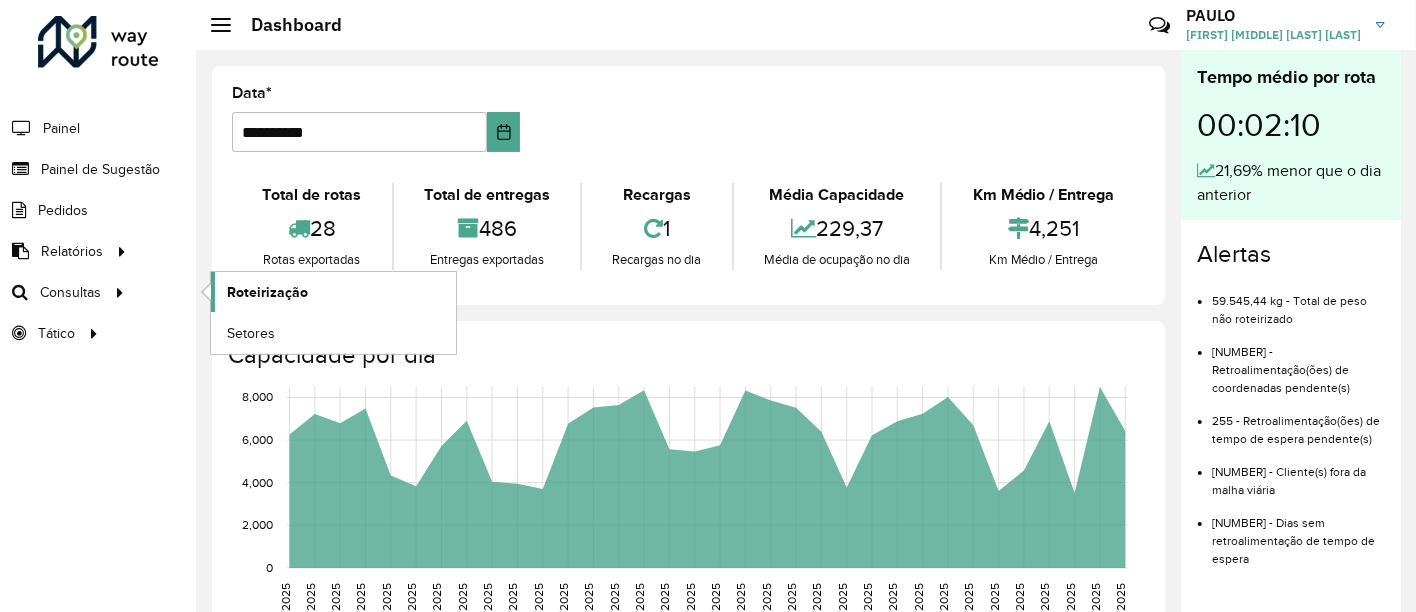 click on "Roteirização" 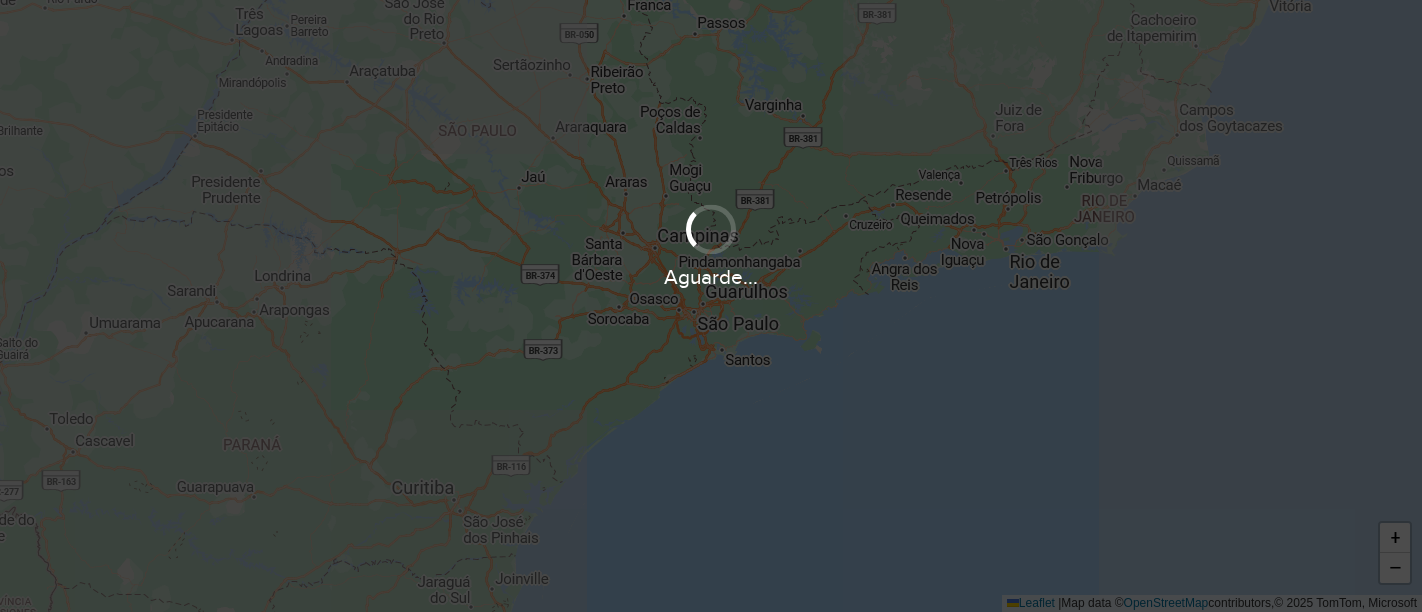 scroll, scrollTop: 0, scrollLeft: 0, axis: both 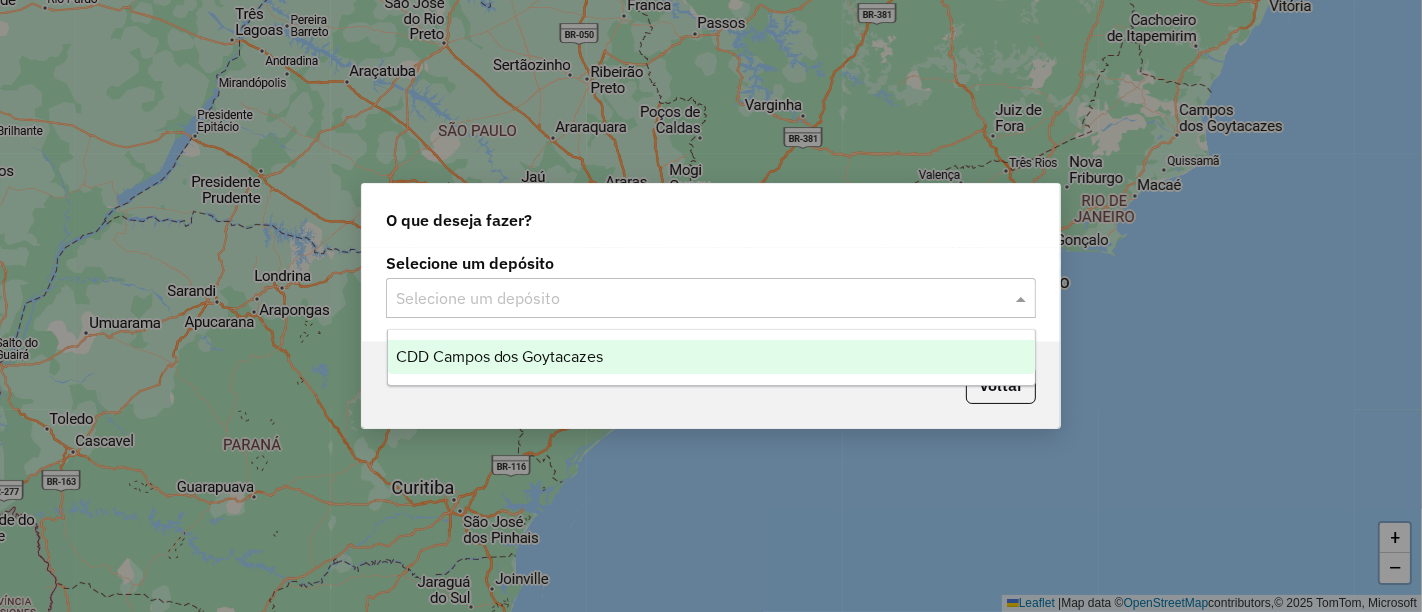 click 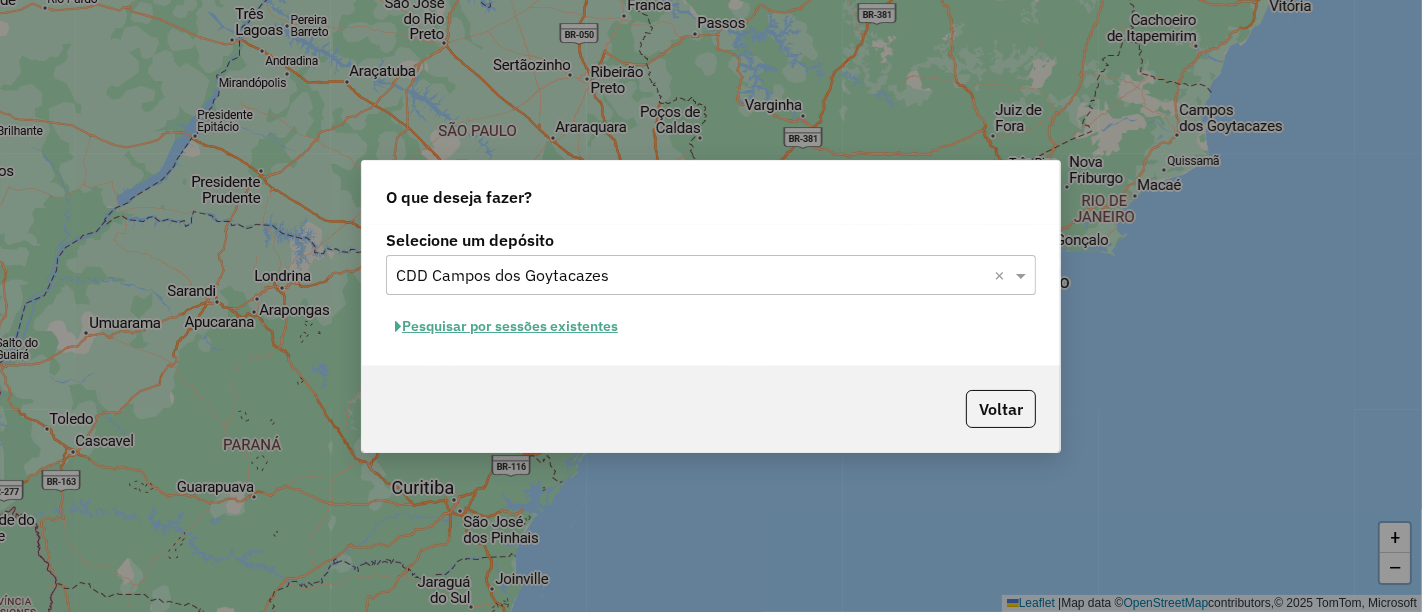 click on "Pesquisar por sessões existentes" 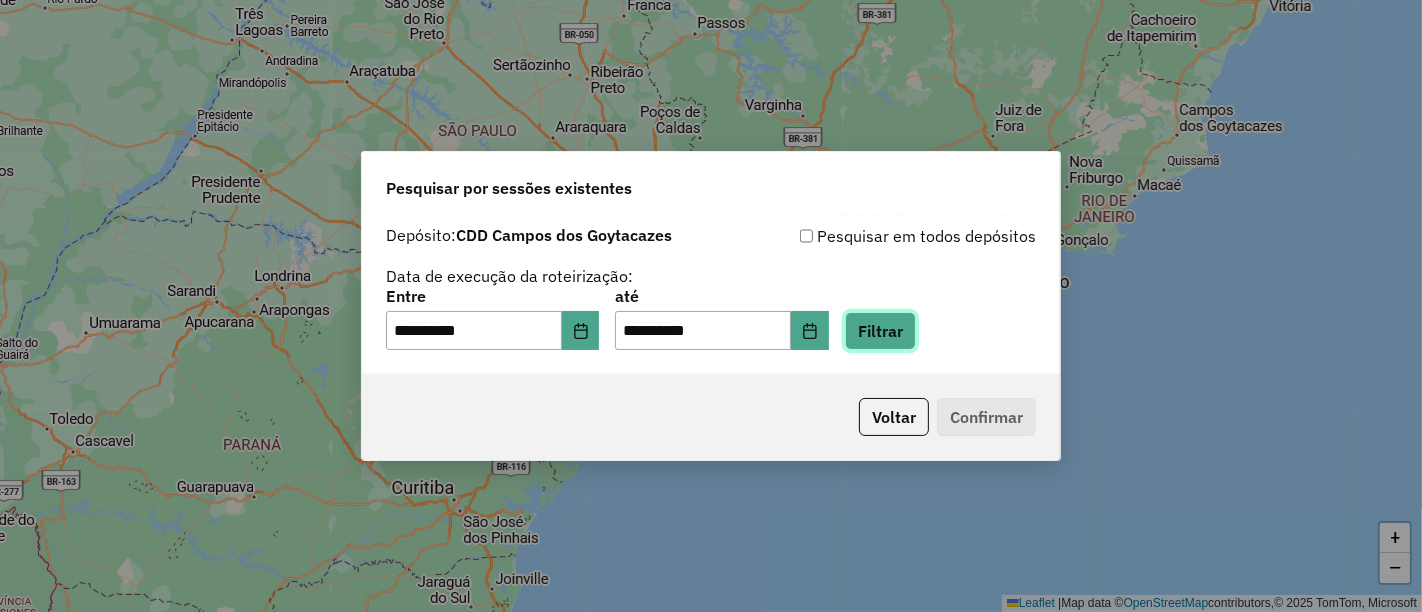 click on "Filtrar" 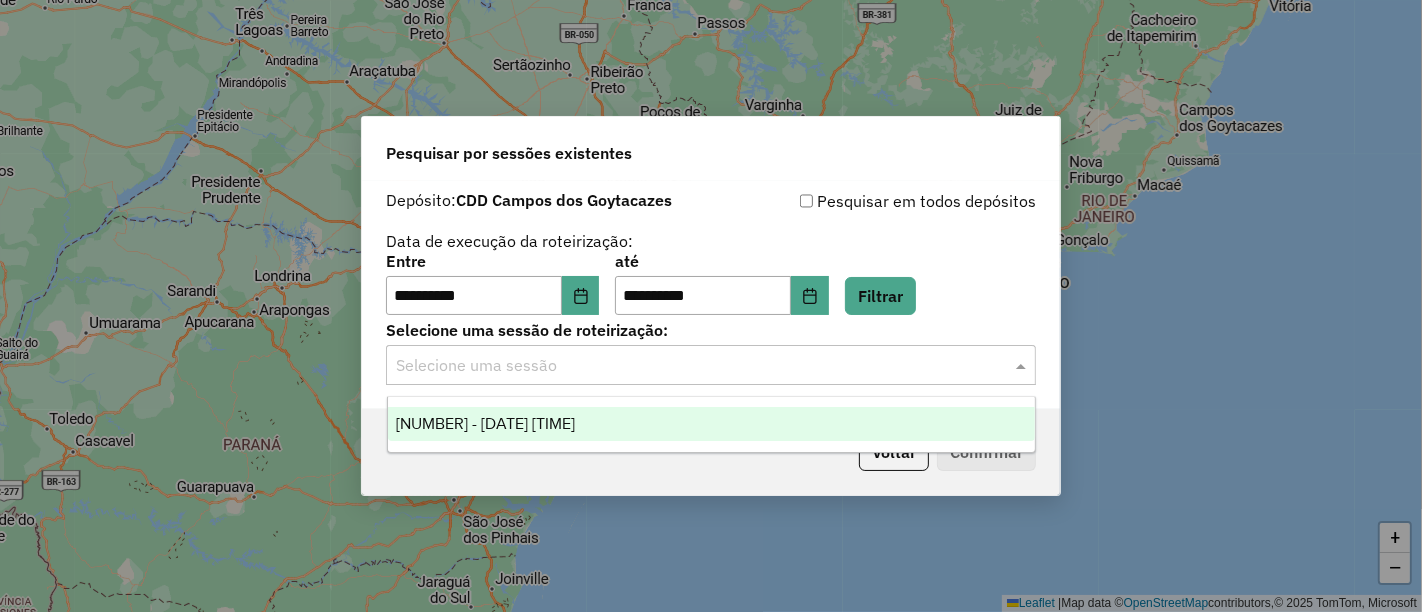 click 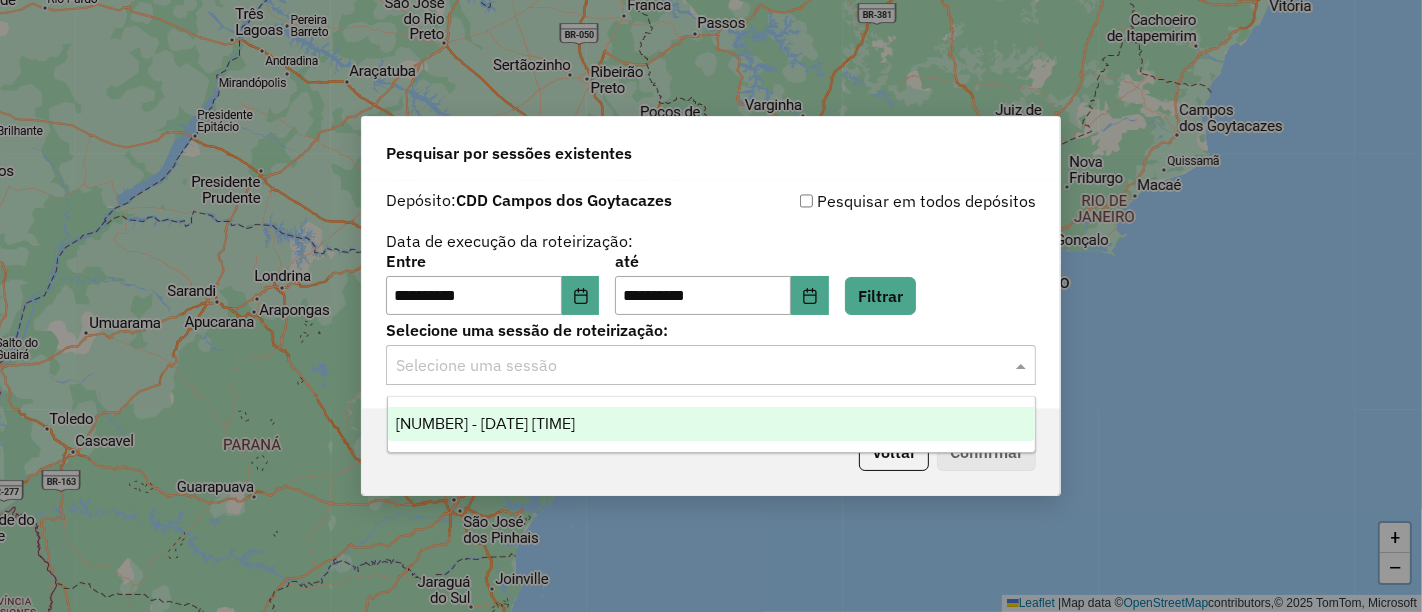 click on "1225997 - 08/08/2025 18:09" at bounding box center [711, 424] 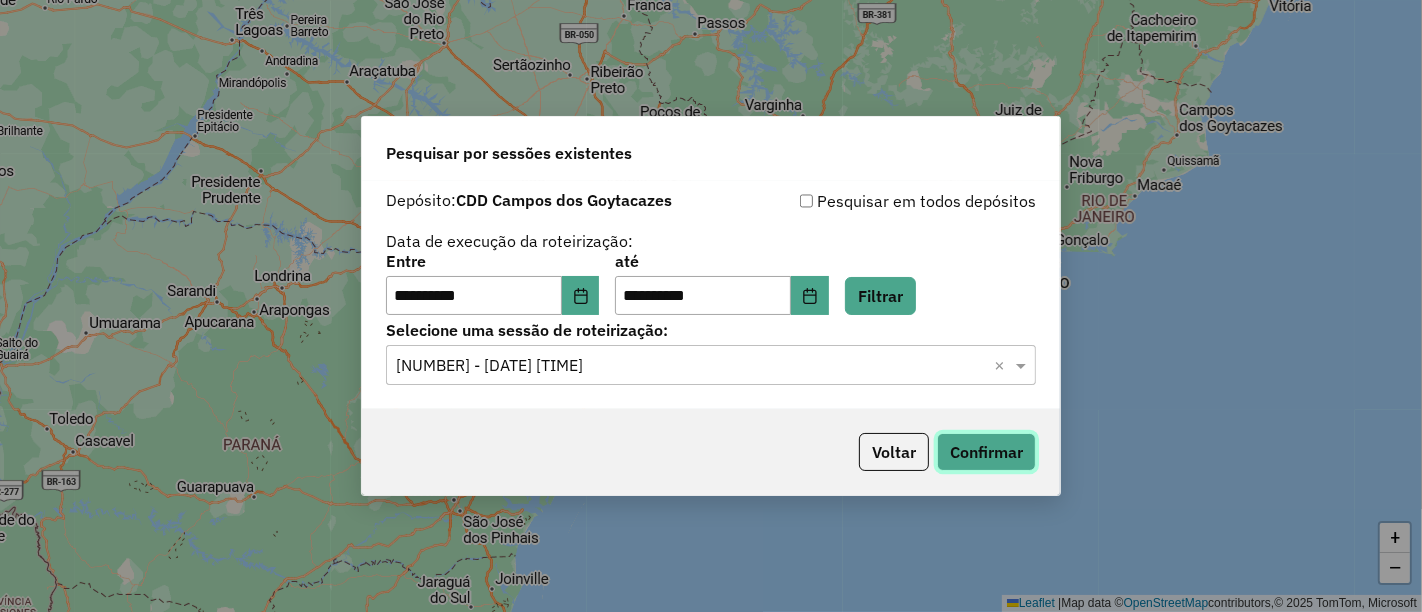 click on "Confirmar" 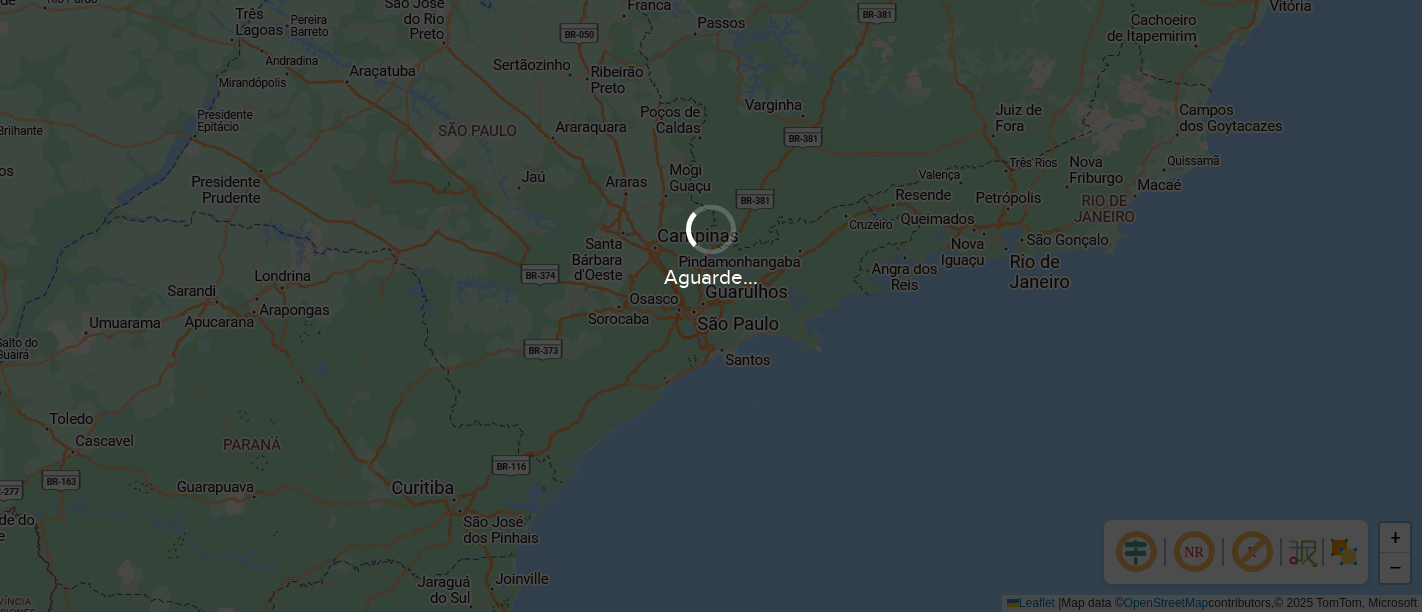 scroll, scrollTop: 0, scrollLeft: 0, axis: both 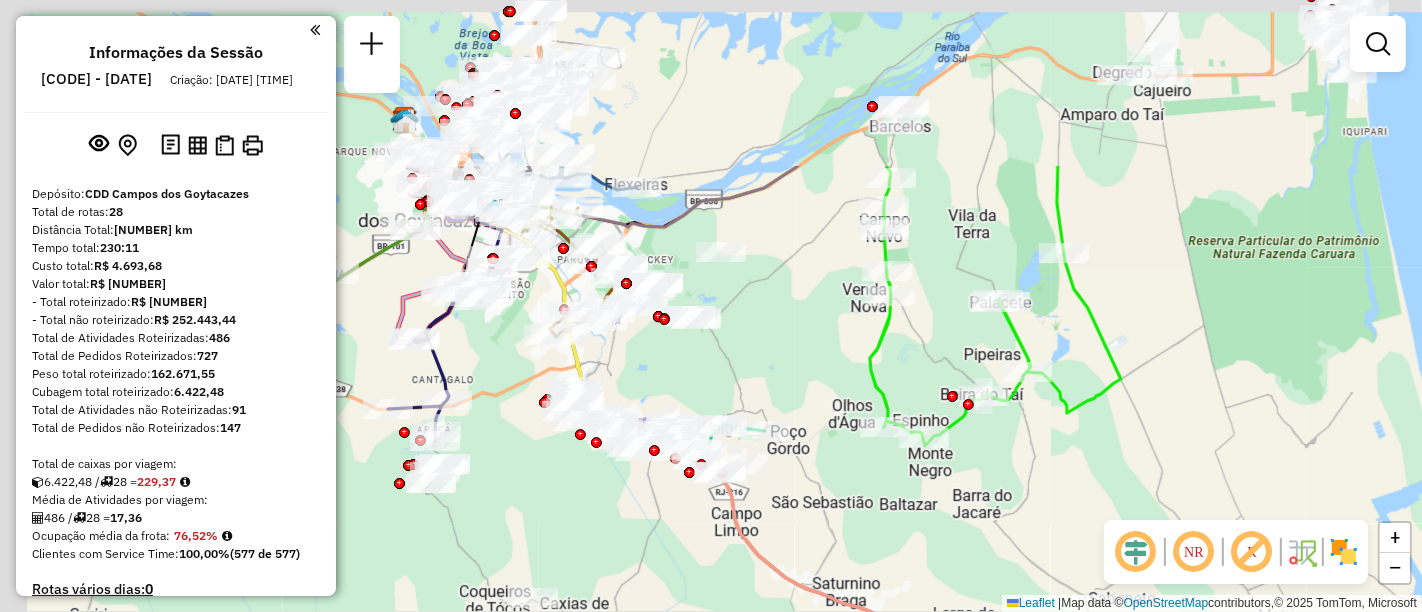 drag, startPoint x: 565, startPoint y: 160, endPoint x: 785, endPoint y: 390, distance: 318.2766 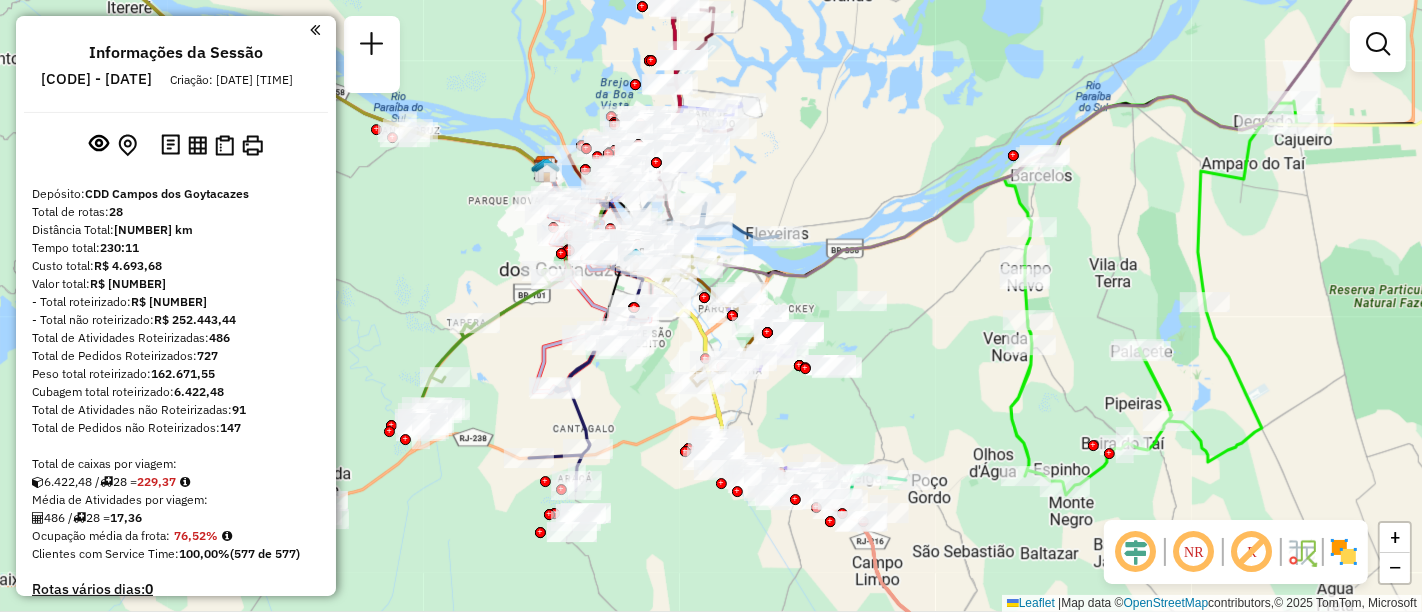 drag, startPoint x: 660, startPoint y: 128, endPoint x: 798, endPoint y: 173, distance: 145.15164 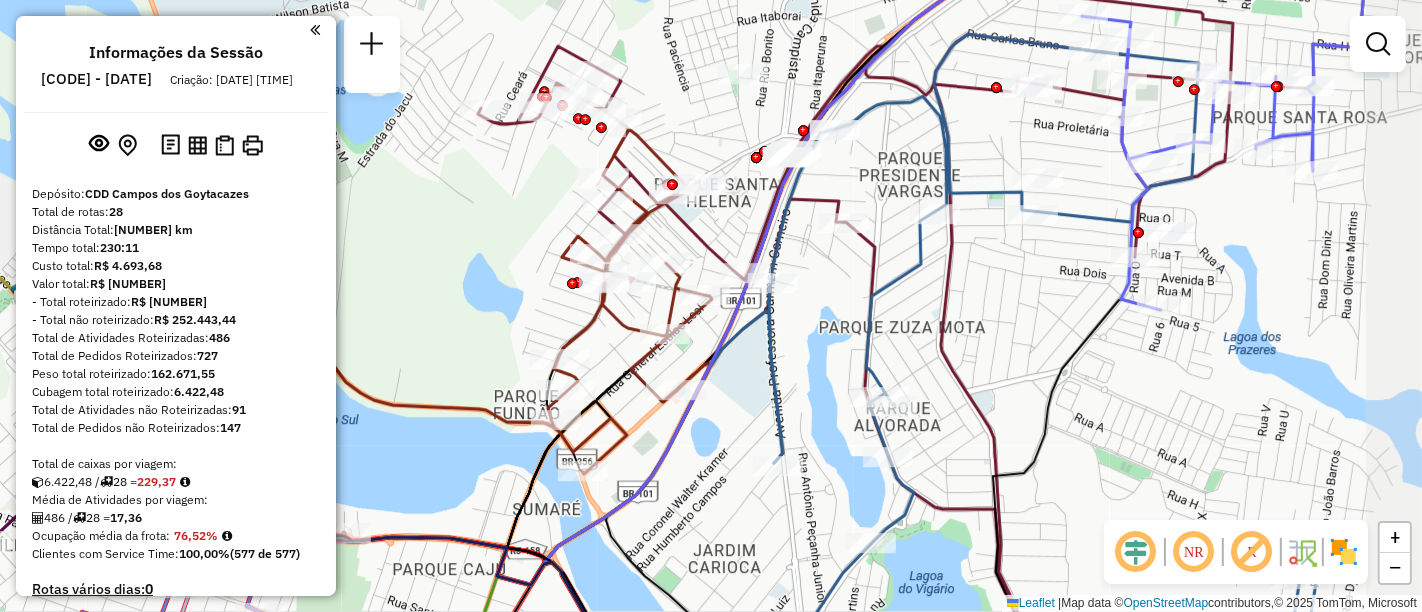 drag, startPoint x: 612, startPoint y: 184, endPoint x: 440, endPoint y: 223, distance: 176.3661 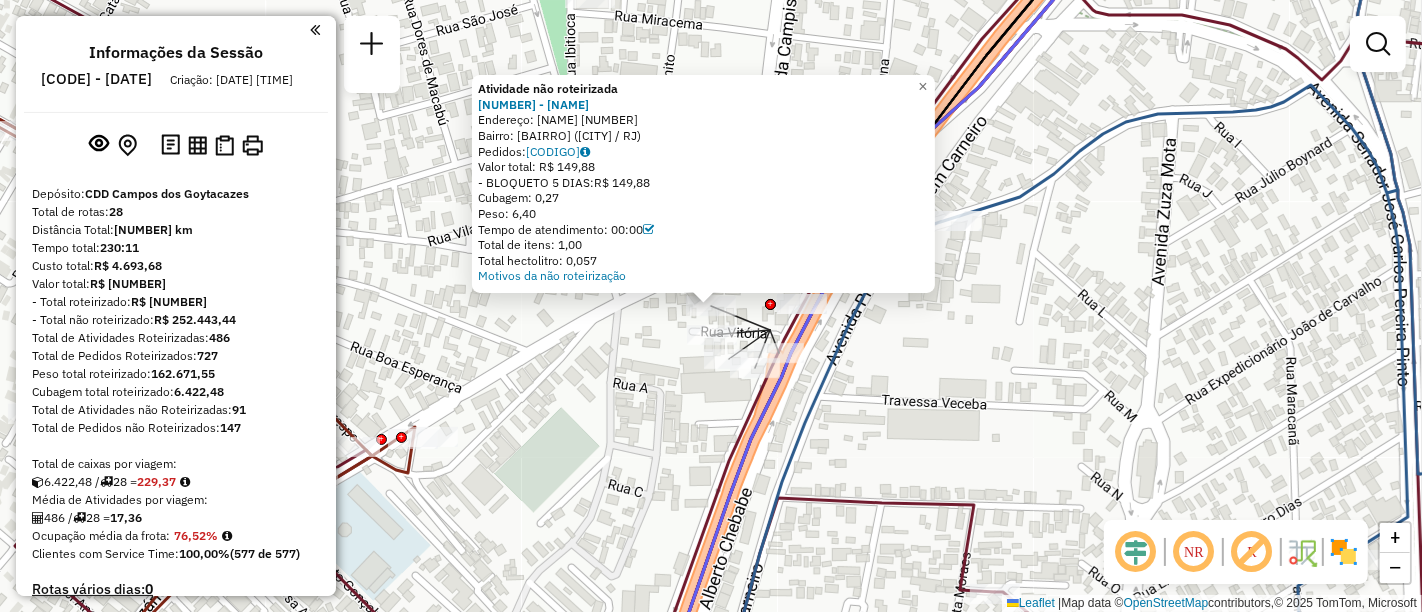 drag, startPoint x: 622, startPoint y: 283, endPoint x: 571, endPoint y: 406, distance: 133.15405 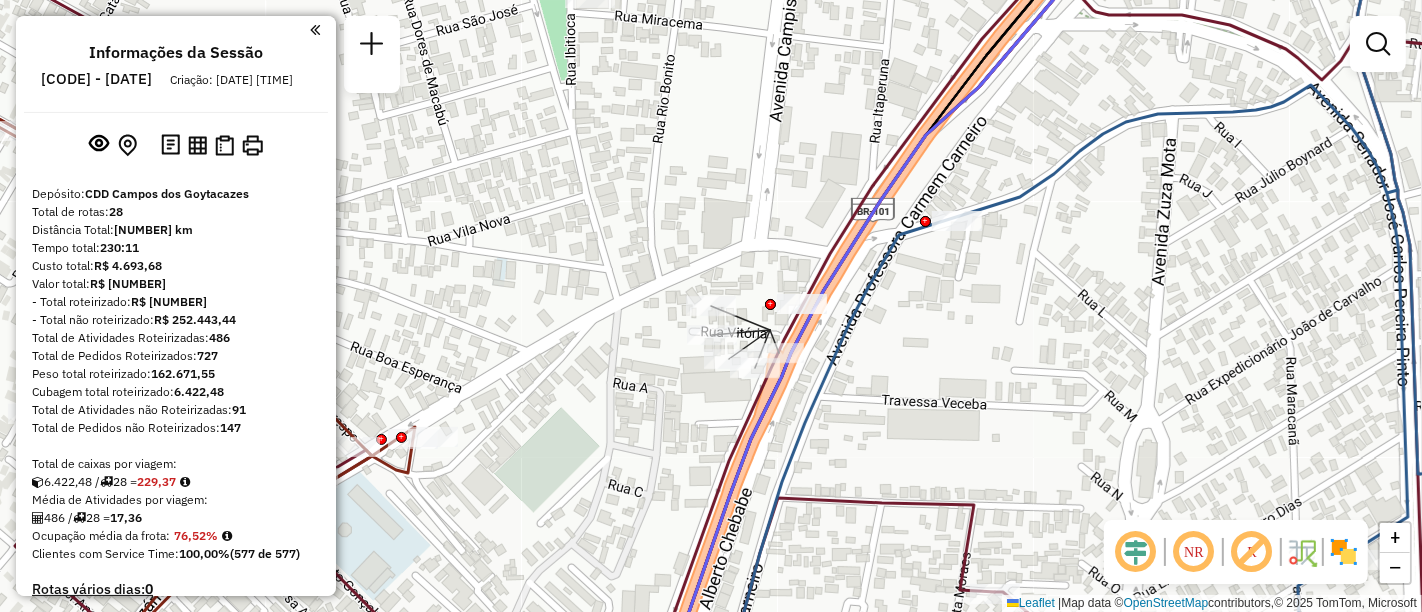 click on "Janela de atendimento Grade de atendimento Capacidade Transportadoras Veículos Cliente Pedidos  Rotas Selecione os dias de semana para filtrar as janelas de atendimento  Seg   Ter   Qua   Qui   Sex   Sáb   Dom  Informe o período da janela de atendimento: De: Até:  Filtrar exatamente a janela do cliente  Considerar janela de atendimento padrão  Selecione os dias de semana para filtrar as grades de atendimento  Seg   Ter   Qua   Qui   Sex   Sáb   Dom   Considerar clientes sem dia de atendimento cadastrado  Clientes fora do dia de atendimento selecionado Filtrar as atividades entre os valores definidos abaixo:  Peso mínimo:   Peso máximo:   Cubagem mínima:   Cubagem máxima:   De:   Até:  Filtrar as atividades entre o tempo de atendimento definido abaixo:  De:   Até:   Considerar capacidade total dos clientes não roteirizados Transportadora: Selecione um ou mais itens Tipo de veículo: Selecione um ou mais itens Veículo: Selecione um ou mais itens Motorista: Selecione um ou mais itens Nome: Rótulo:" 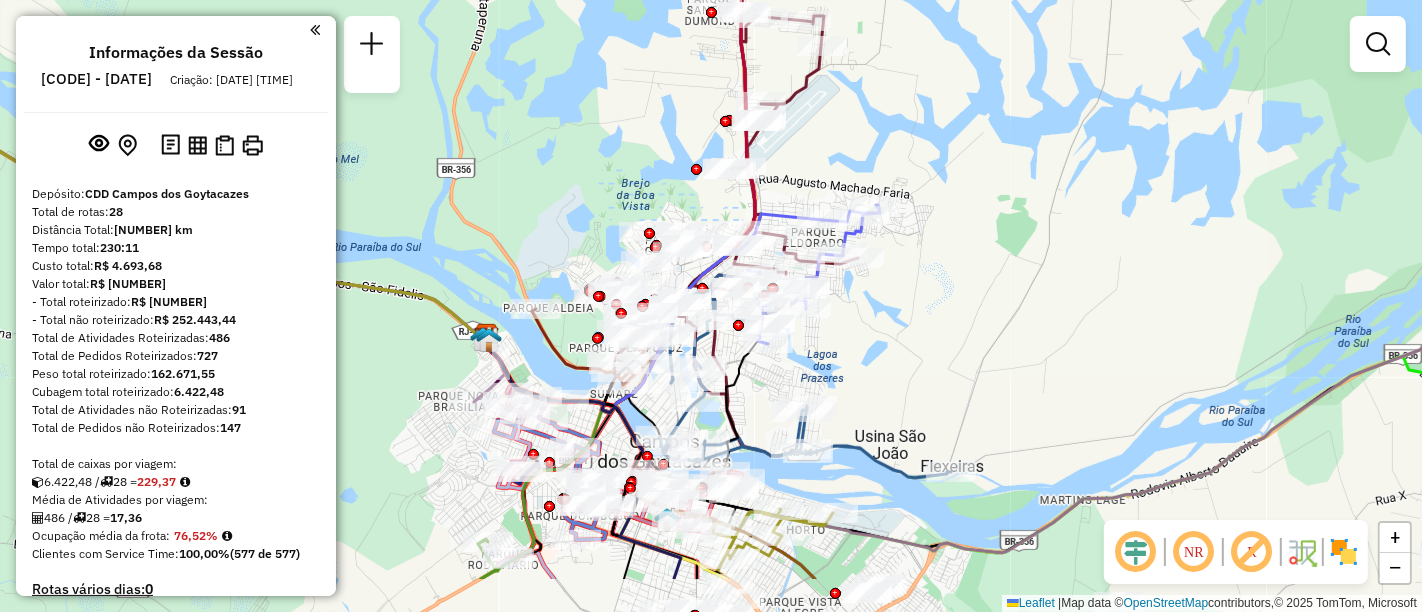 drag, startPoint x: 953, startPoint y: 284, endPoint x: 951, endPoint y: 228, distance: 56.0357 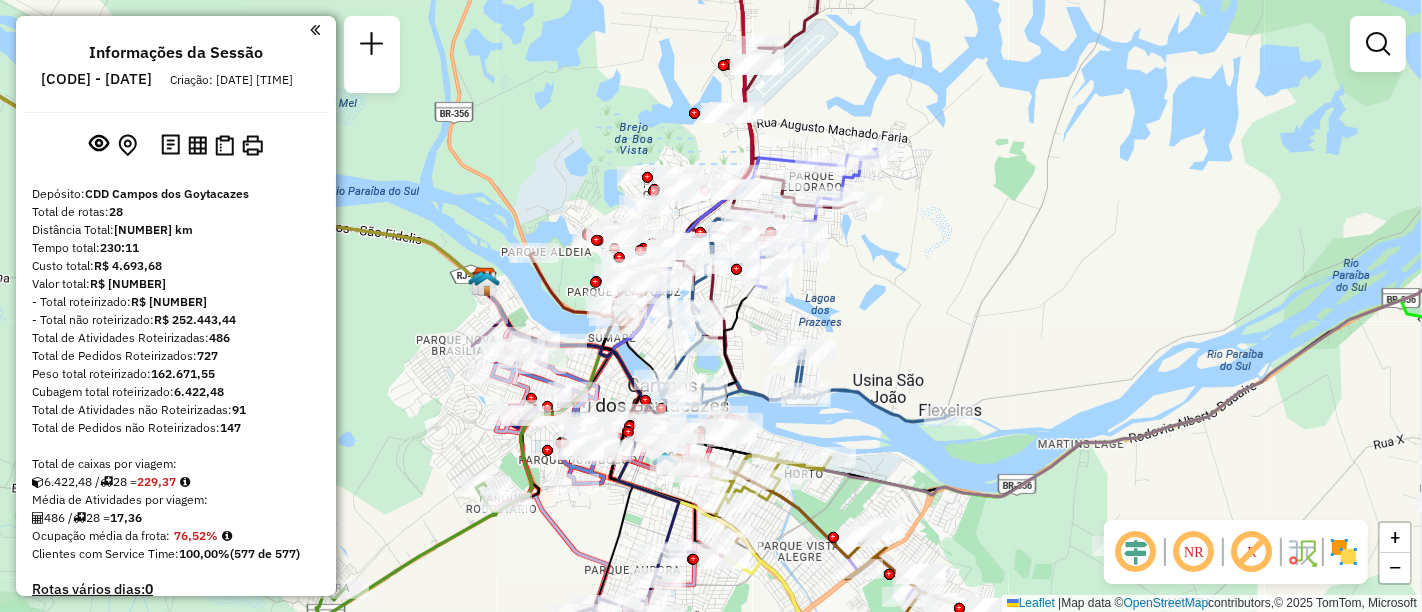 drag, startPoint x: 857, startPoint y: 541, endPoint x: 839, endPoint y: 531, distance: 20.59126 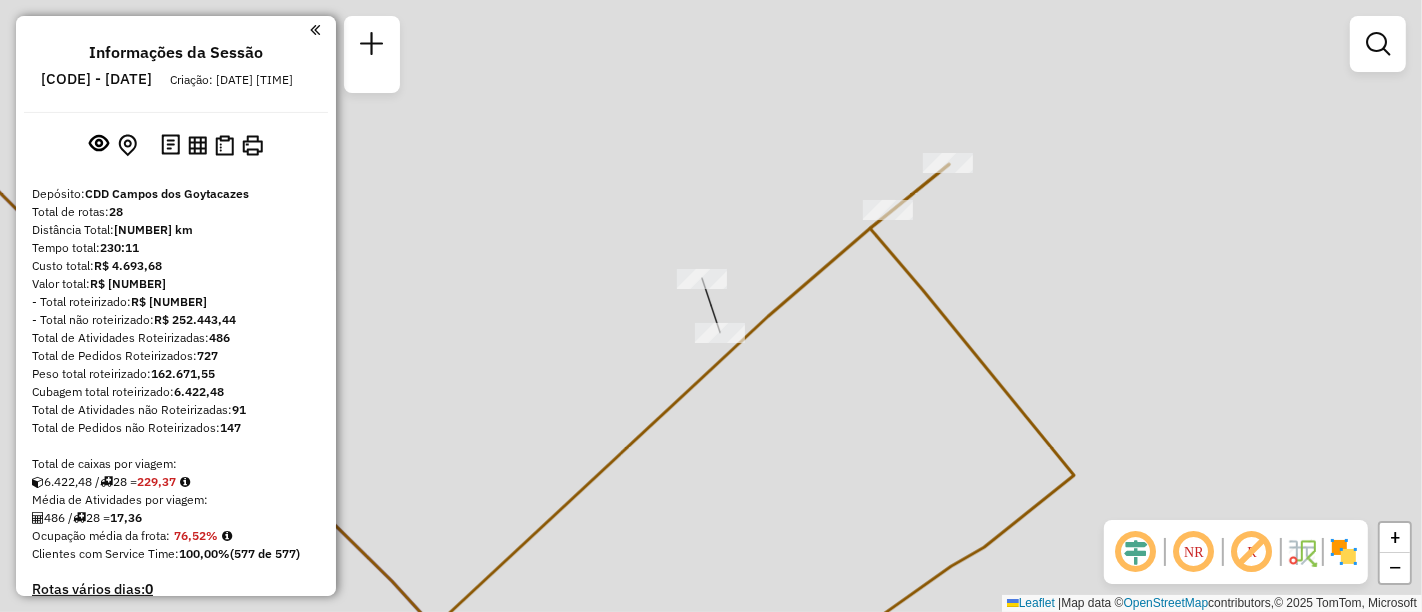 click on "Janela de atendimento Grade de atendimento Capacidade Transportadoras Veículos Cliente Pedidos  Rotas Selecione os dias de semana para filtrar as janelas de atendimento  Seg   Ter   Qua   Qui   Sex   Sáb   Dom  Informe o período da janela de atendimento: De: Até:  Filtrar exatamente a janela do cliente  Considerar janela de atendimento padrão  Selecione os dias de semana para filtrar as grades de atendimento  Seg   Ter   Qua   Qui   Sex   Sáb   Dom   Considerar clientes sem dia de atendimento cadastrado  Clientes fora do dia de atendimento selecionado Filtrar as atividades entre os valores definidos abaixo:  Peso mínimo:   Peso máximo:   Cubagem mínima:   Cubagem máxima:   De:   Até:  Filtrar as atividades entre o tempo de atendimento definido abaixo:  De:   Até:   Considerar capacidade total dos clientes não roteirizados Transportadora: Selecione um ou mais itens Tipo de veículo: Selecione um ou mais itens Veículo: Selecione um ou mais itens Motorista: Selecione um ou mais itens Nome: Rótulo:" 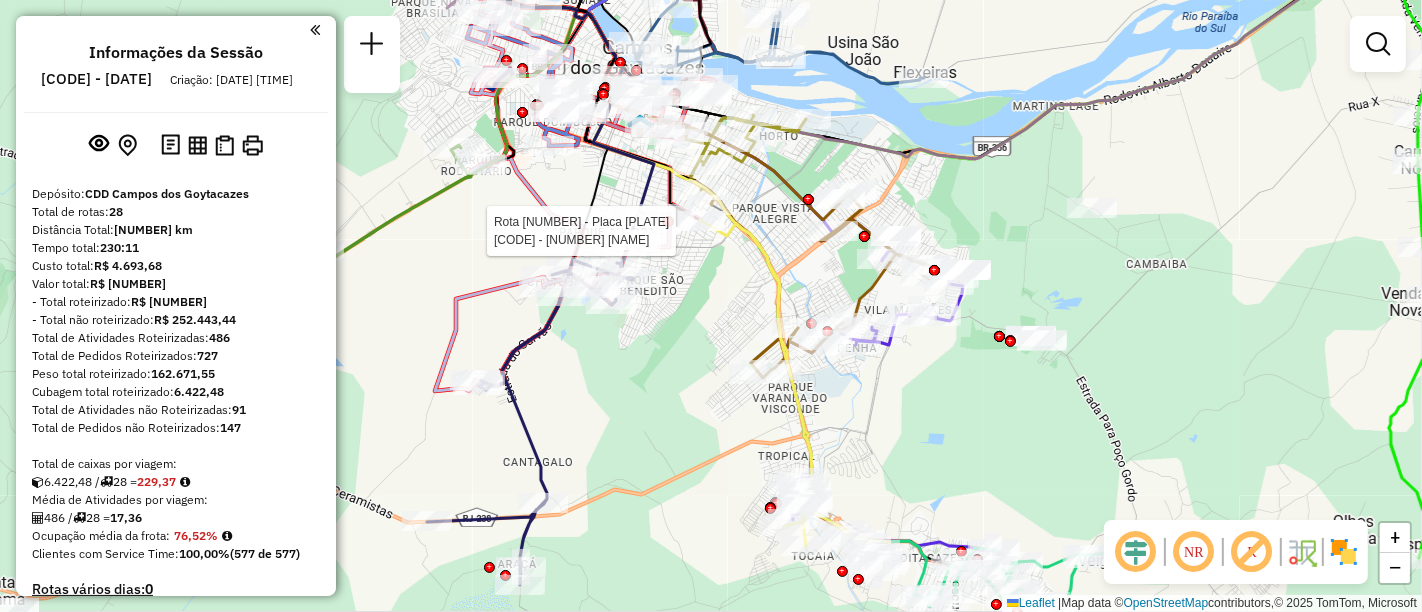 select on "**********" 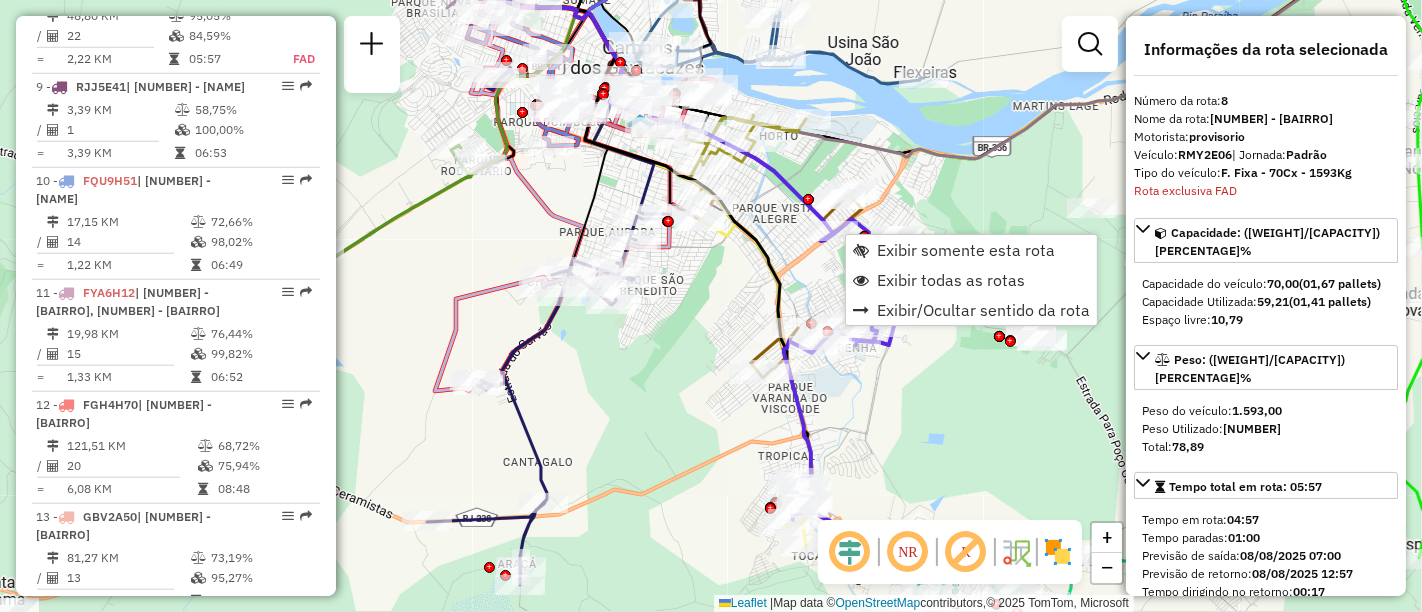 scroll, scrollTop: 1576, scrollLeft: 0, axis: vertical 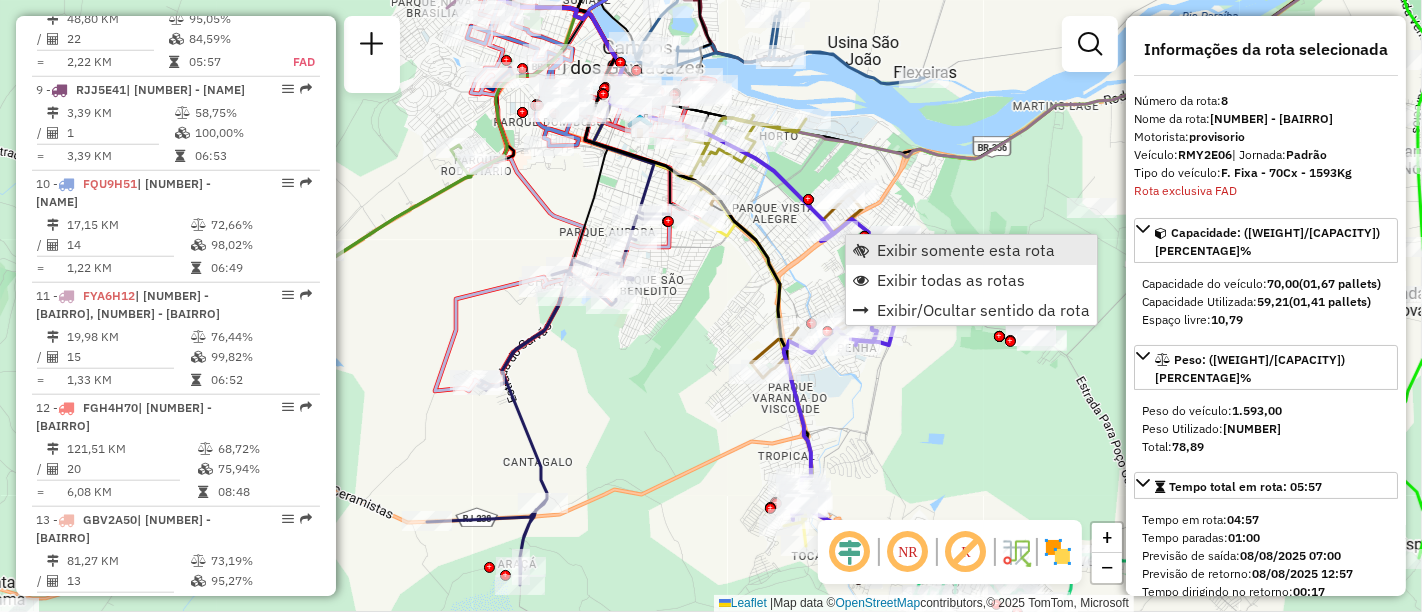 click at bounding box center [861, 250] 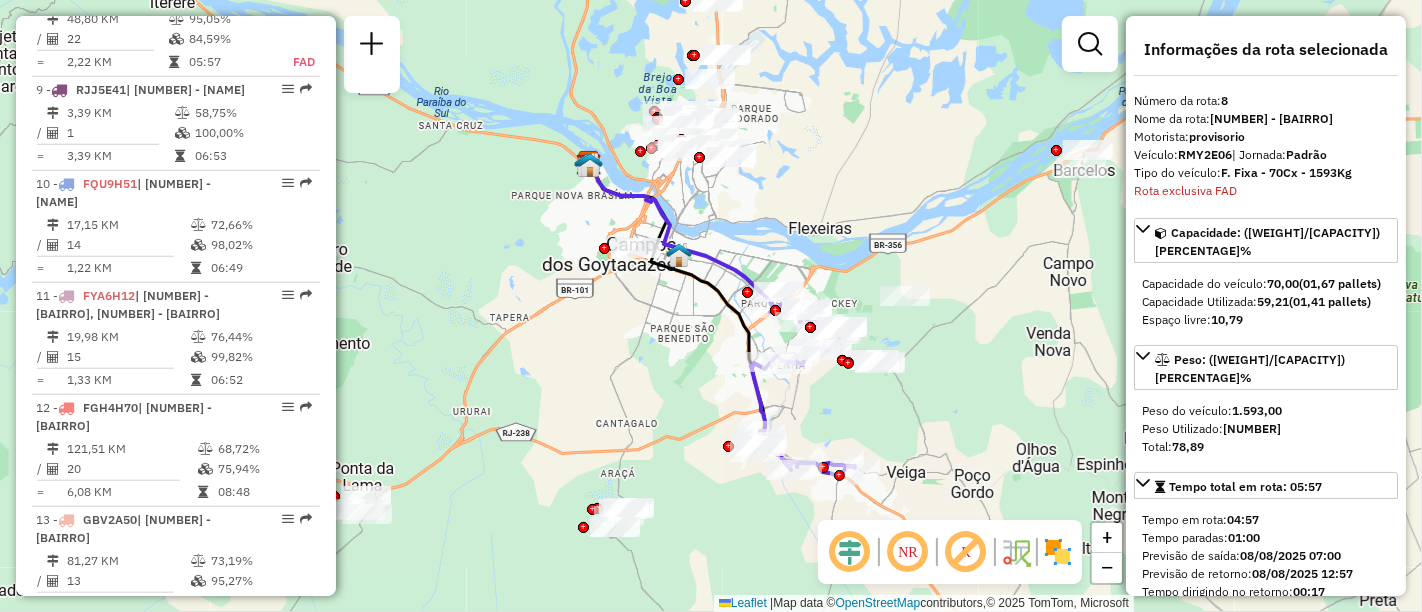 click 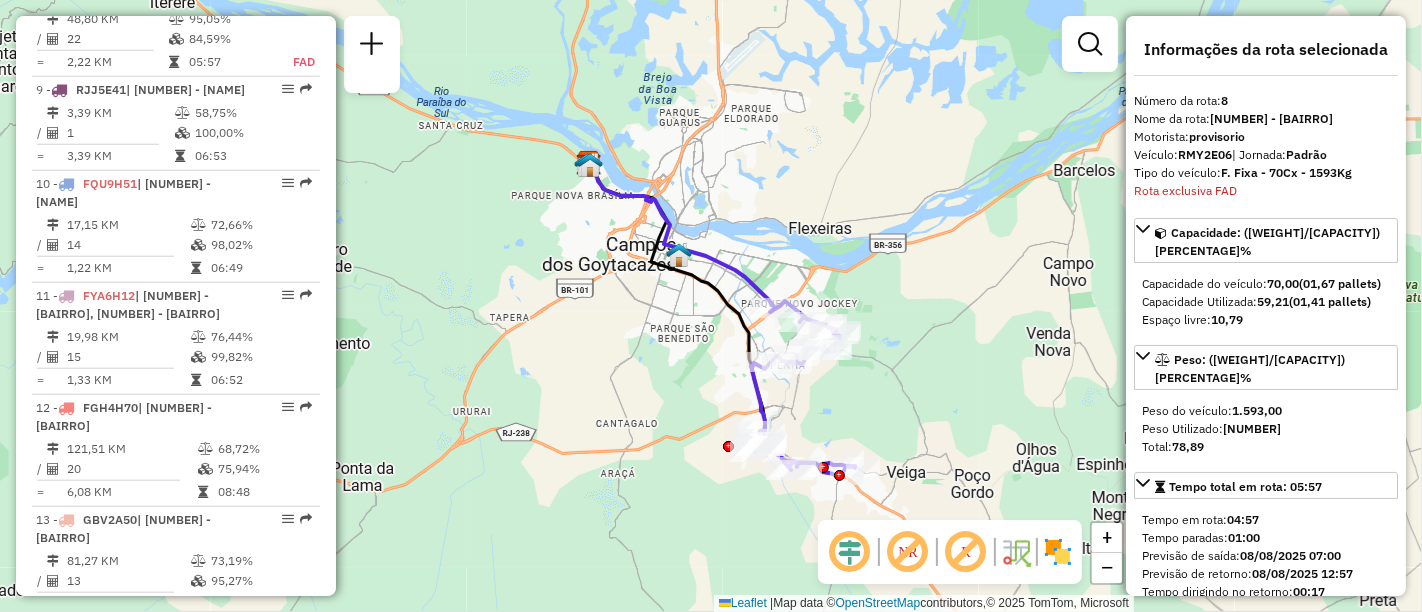 click 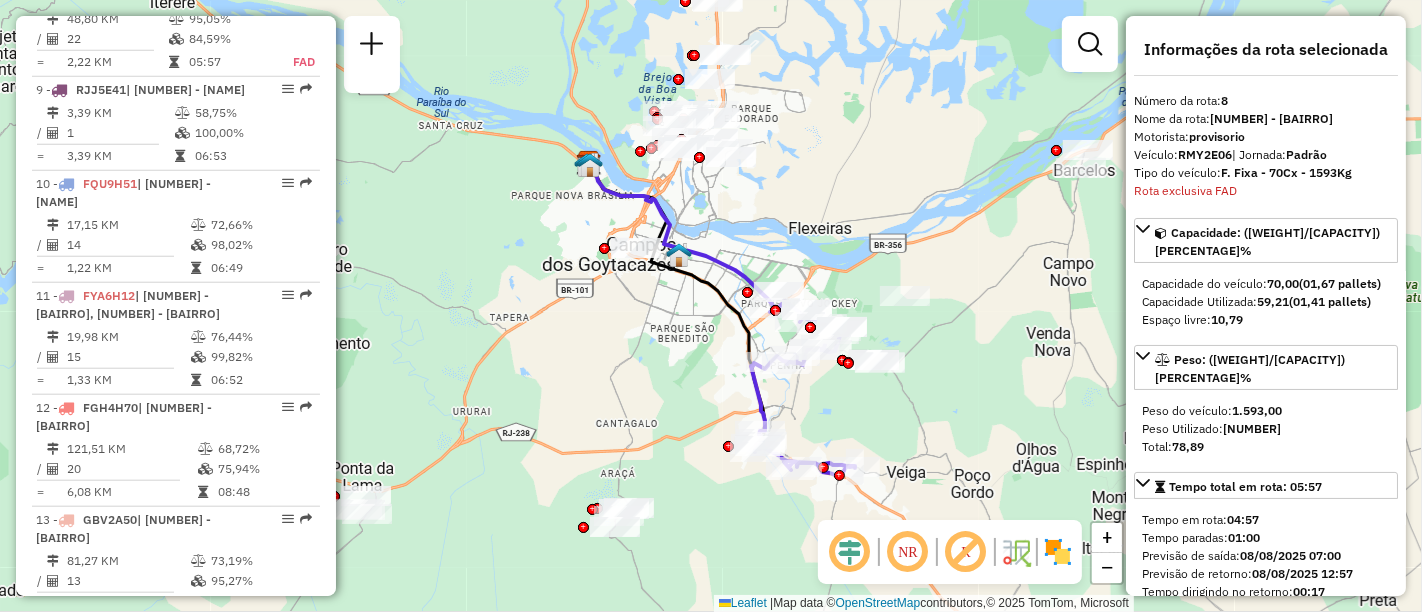 click 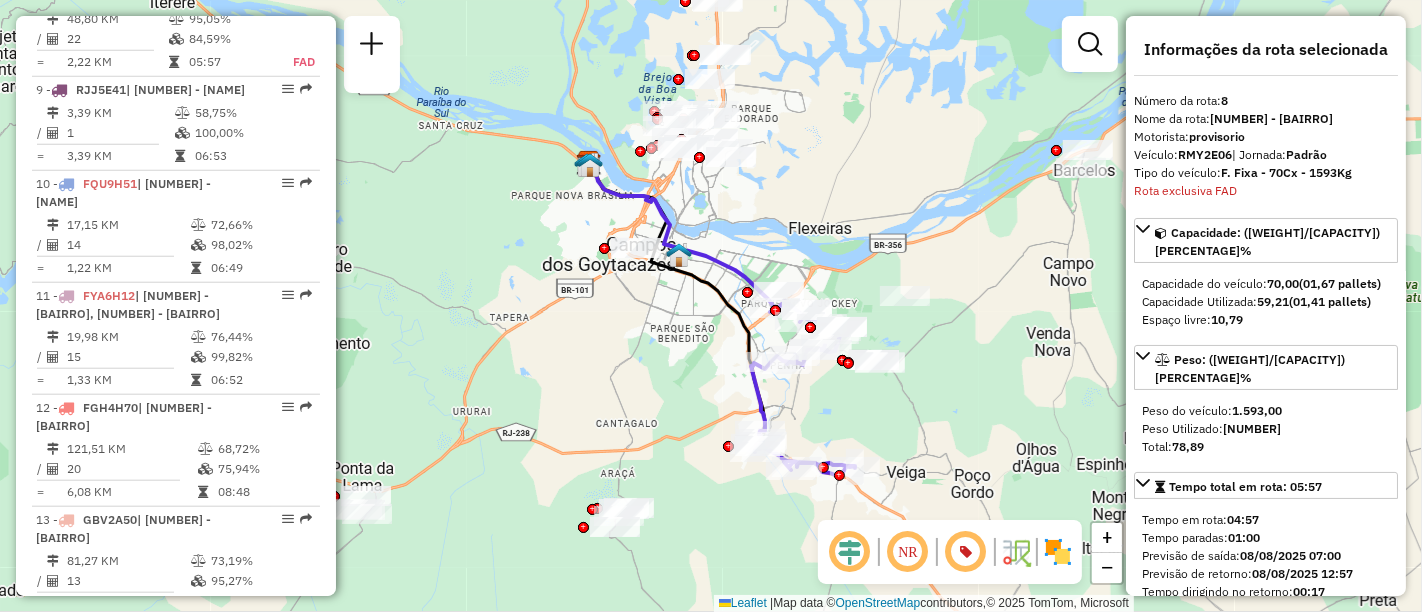 click 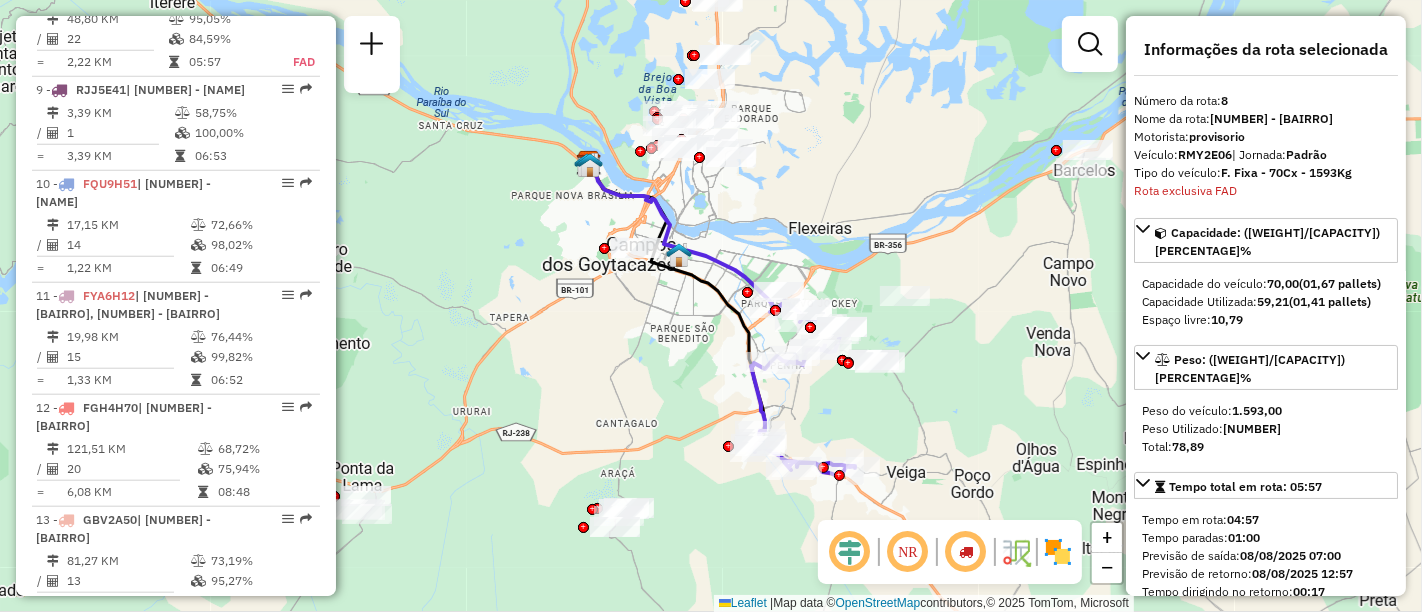 click 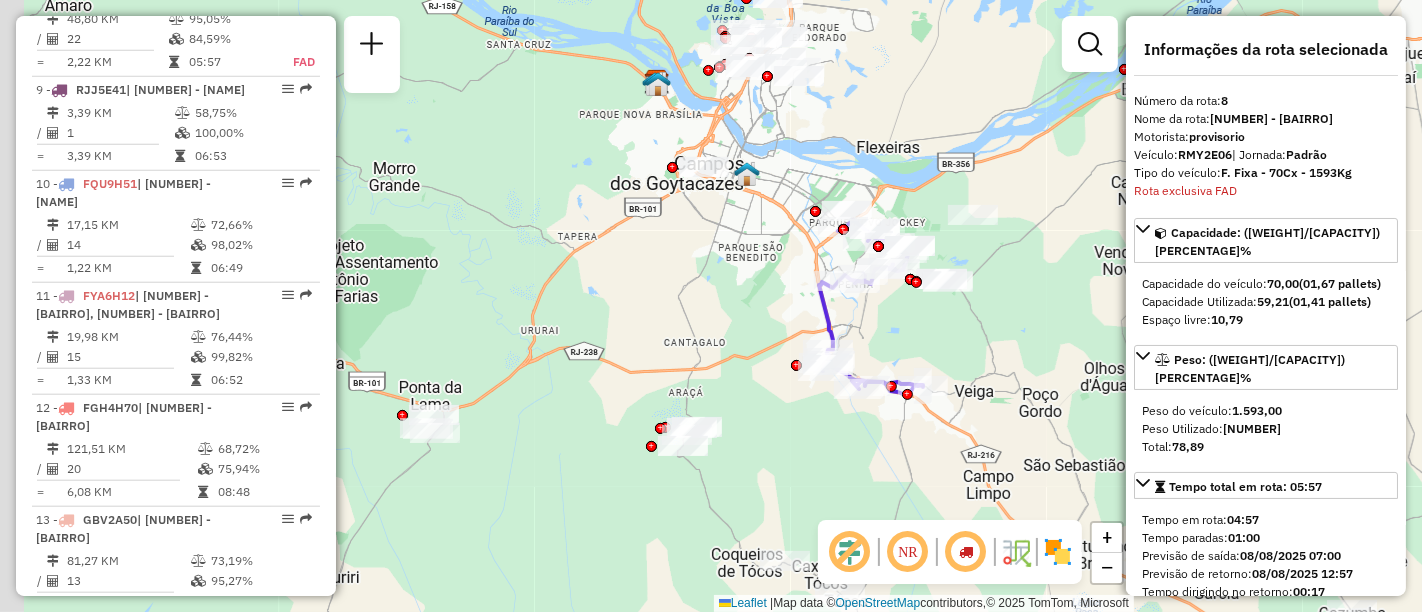 drag, startPoint x: 558, startPoint y: 439, endPoint x: 663, endPoint y: 327, distance: 153.52199 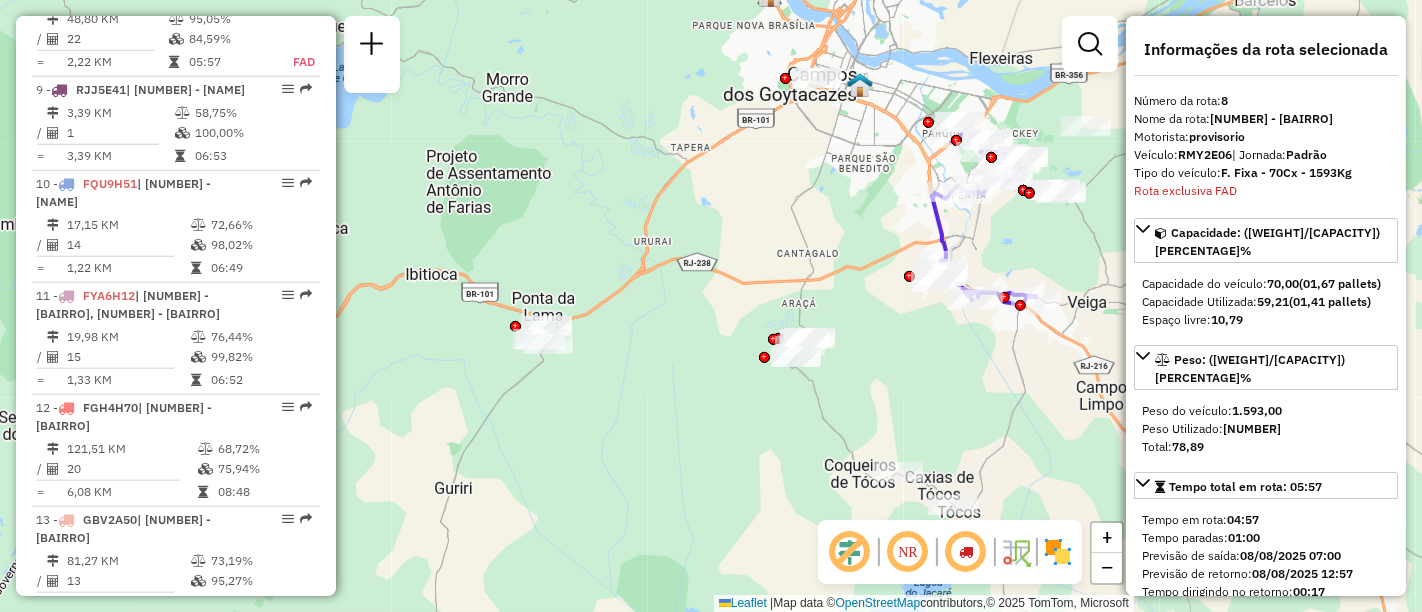 drag, startPoint x: 663, startPoint y: 327, endPoint x: 760, endPoint y: 250, distance: 123.84668 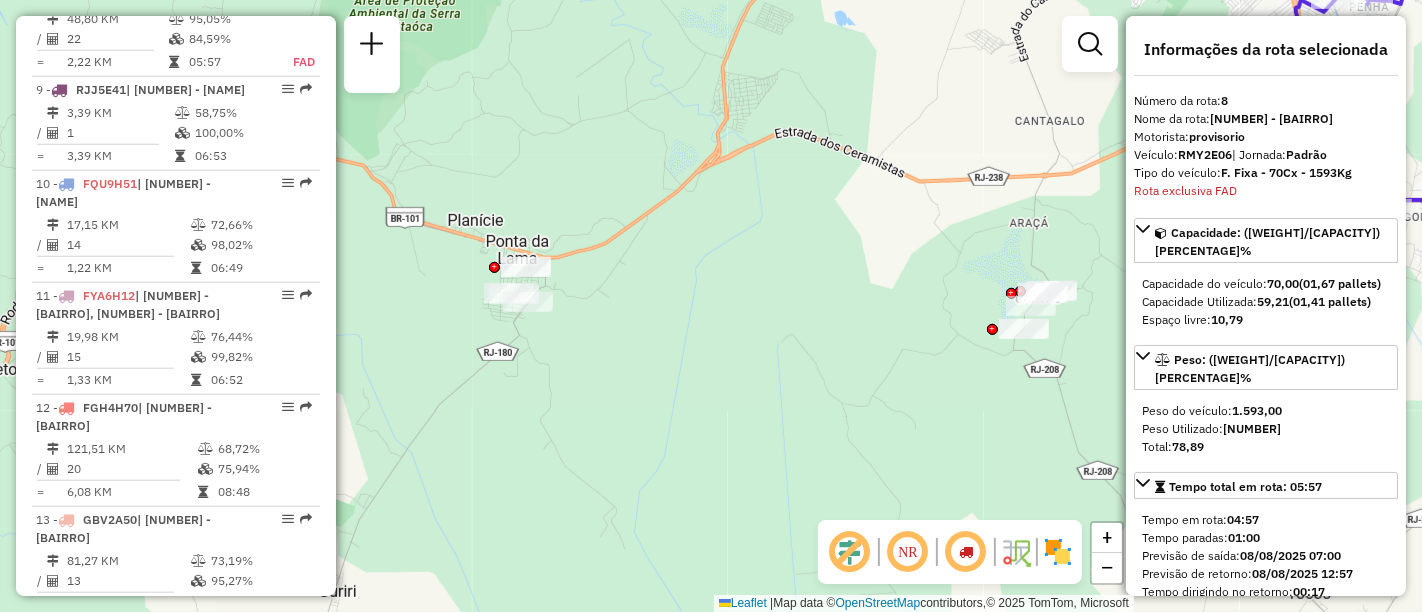 drag, startPoint x: 683, startPoint y: 298, endPoint x: 634, endPoint y: 272, distance: 55.470715 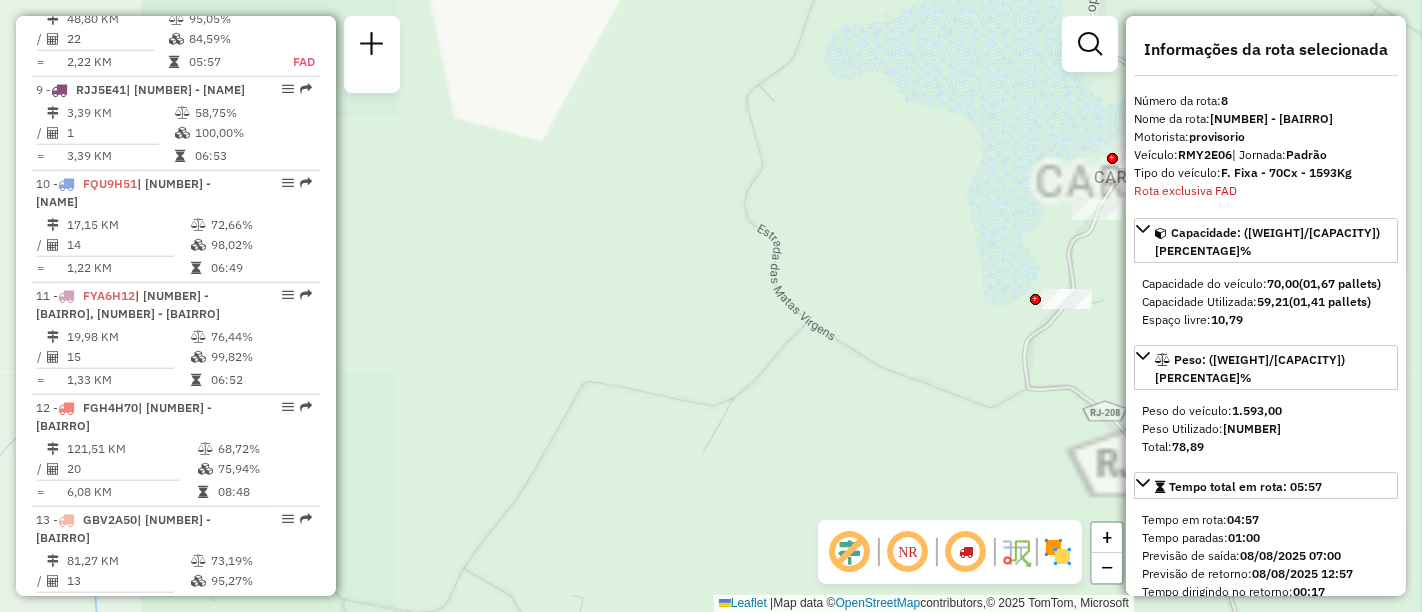 drag, startPoint x: 913, startPoint y: 299, endPoint x: 422, endPoint y: 253, distance: 493.1501 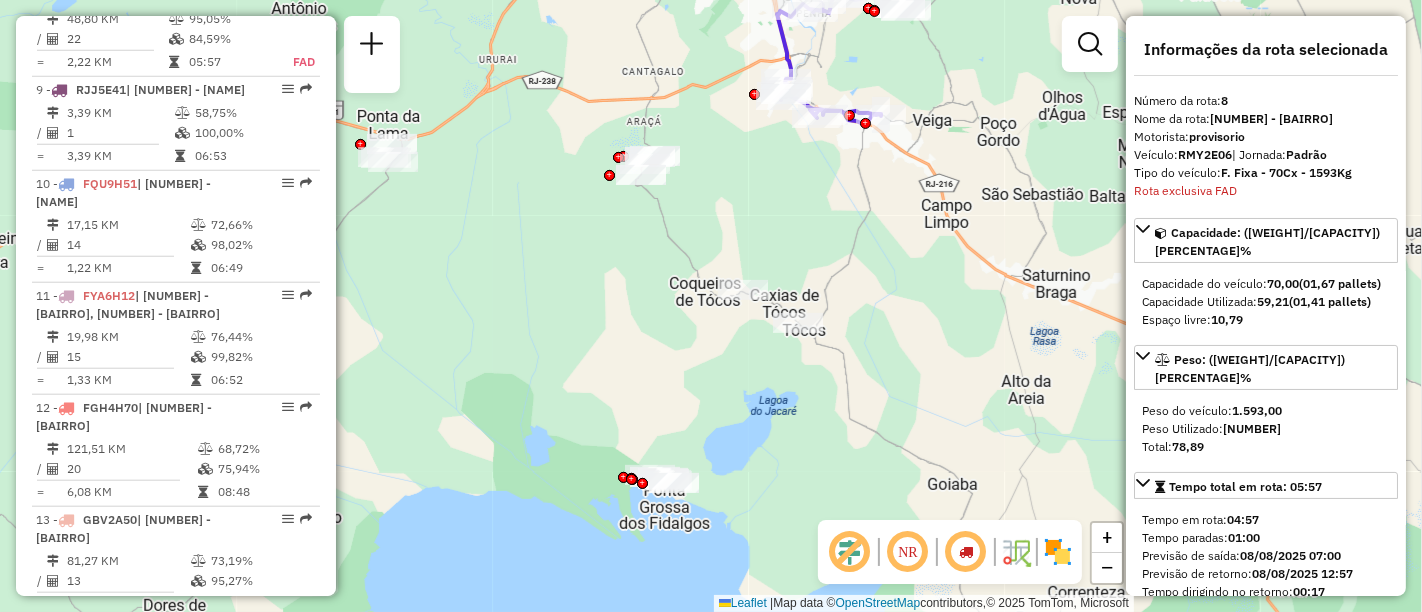 drag, startPoint x: 917, startPoint y: 237, endPoint x: 794, endPoint y: 164, distance: 143.03146 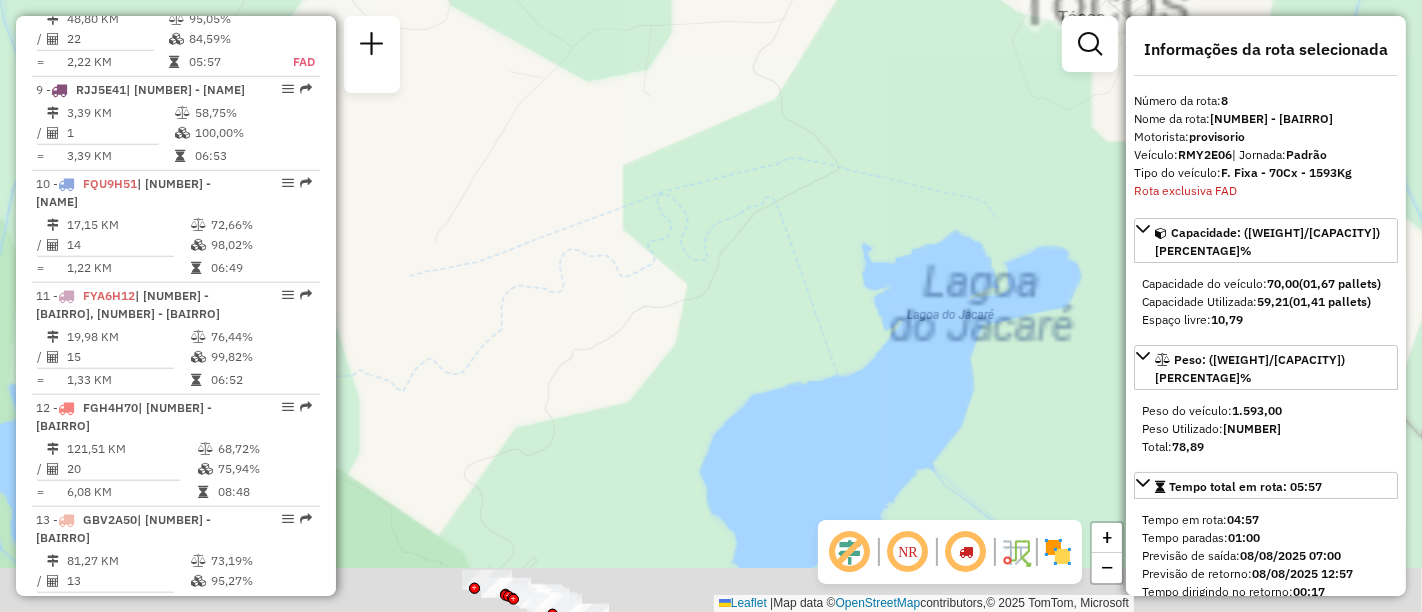 drag, startPoint x: 635, startPoint y: 284, endPoint x: 628, endPoint y: 111, distance: 173.14156 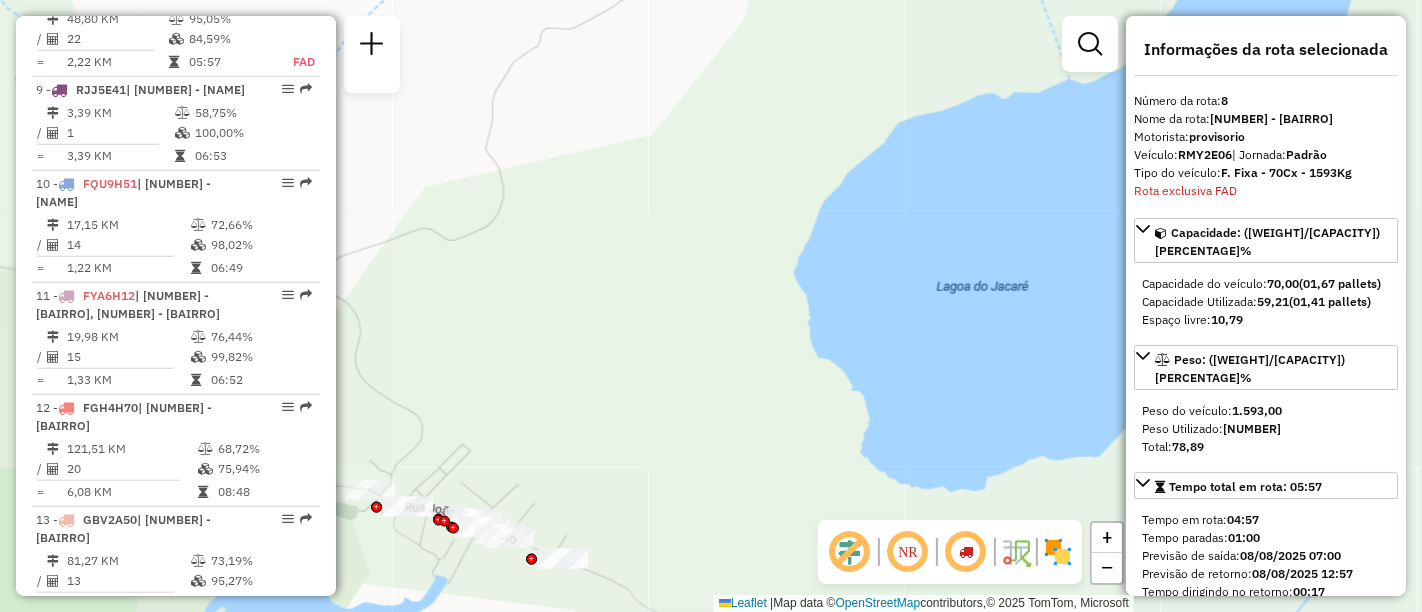 drag, startPoint x: 624, startPoint y: 330, endPoint x: 717, endPoint y: 18, distance: 325.56567 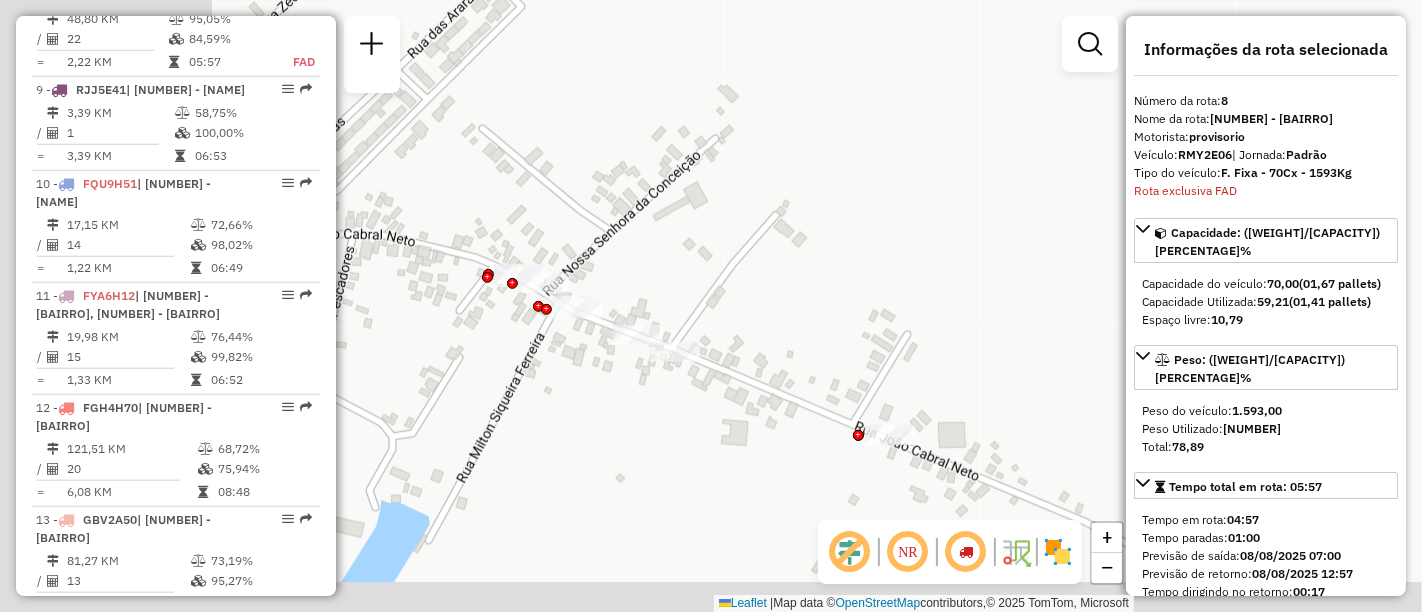 drag, startPoint x: 607, startPoint y: 303, endPoint x: 857, endPoint y: 121, distance: 309.2313 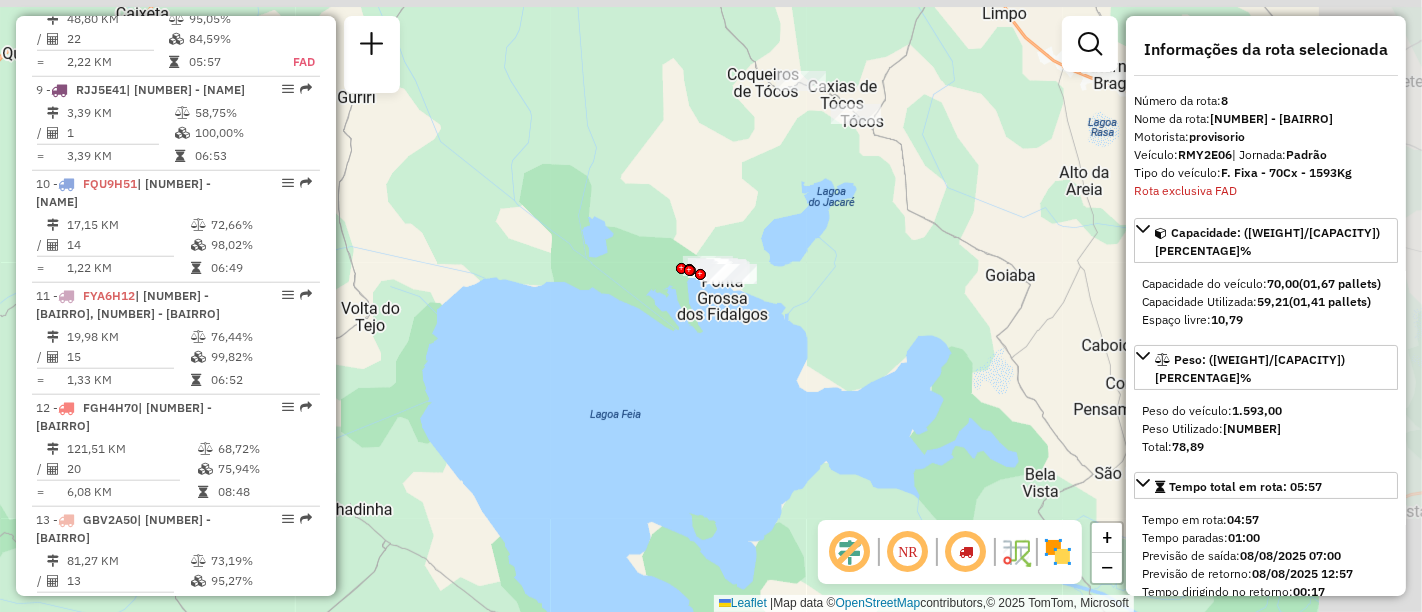 drag, startPoint x: 985, startPoint y: 104, endPoint x: 838, endPoint y: 270, distance: 221.73183 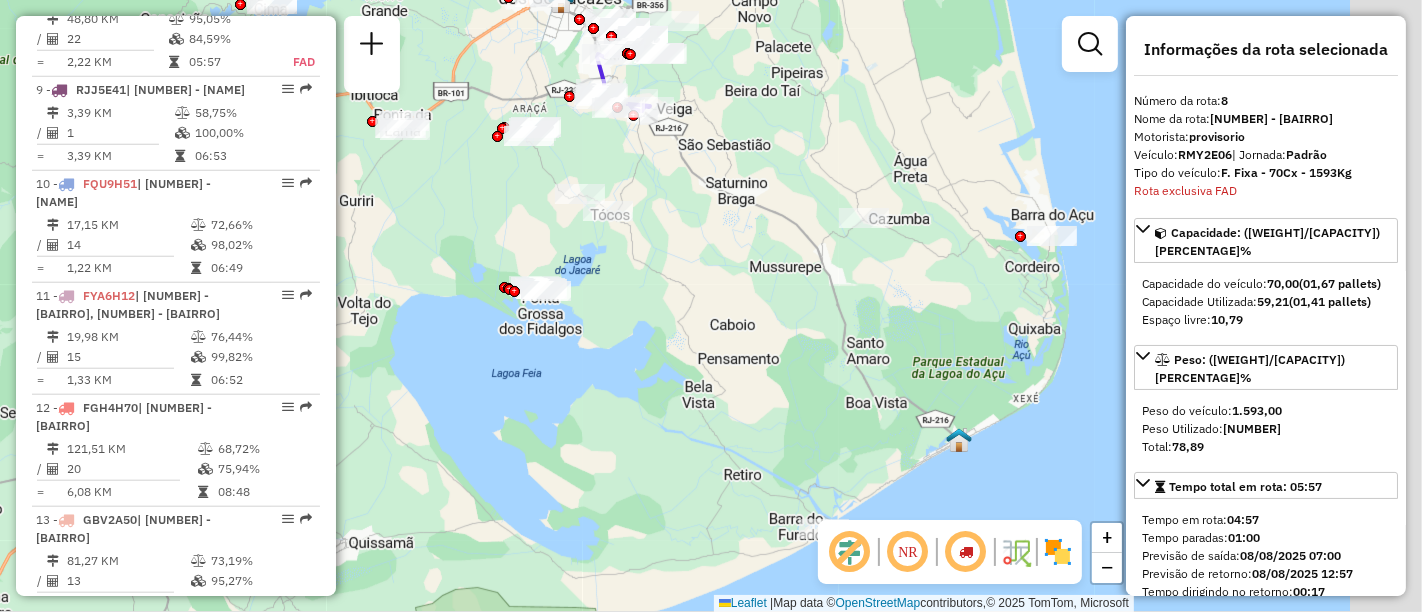 drag, startPoint x: 868, startPoint y: 247, endPoint x: 620, endPoint y: 264, distance: 248.58199 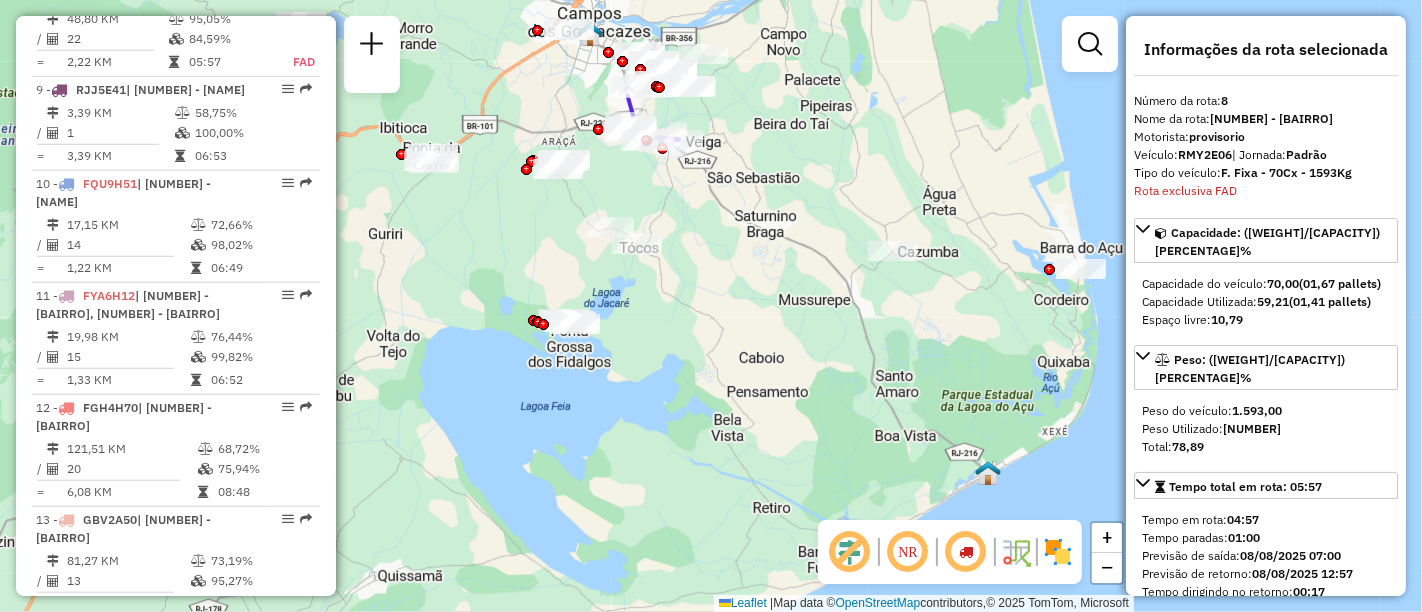 drag, startPoint x: 700, startPoint y: 264, endPoint x: 757, endPoint y: 380, distance: 129.24782 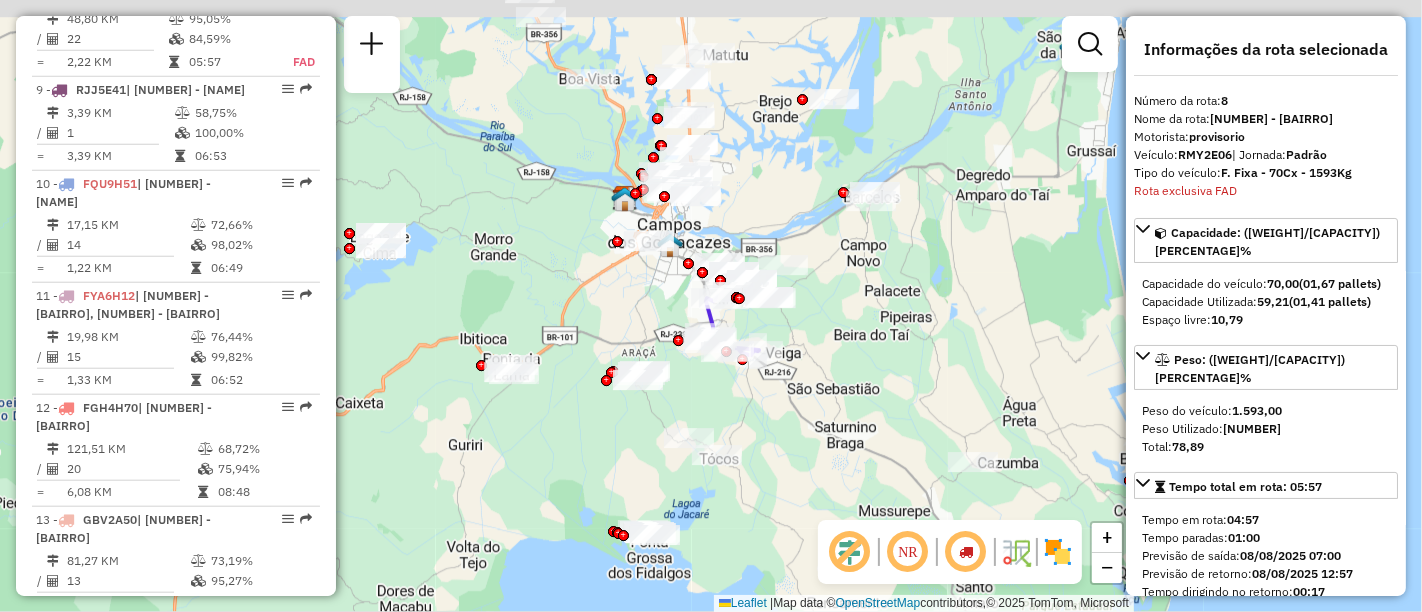 drag, startPoint x: 747, startPoint y: 277, endPoint x: 779, endPoint y: 401, distance: 128.06248 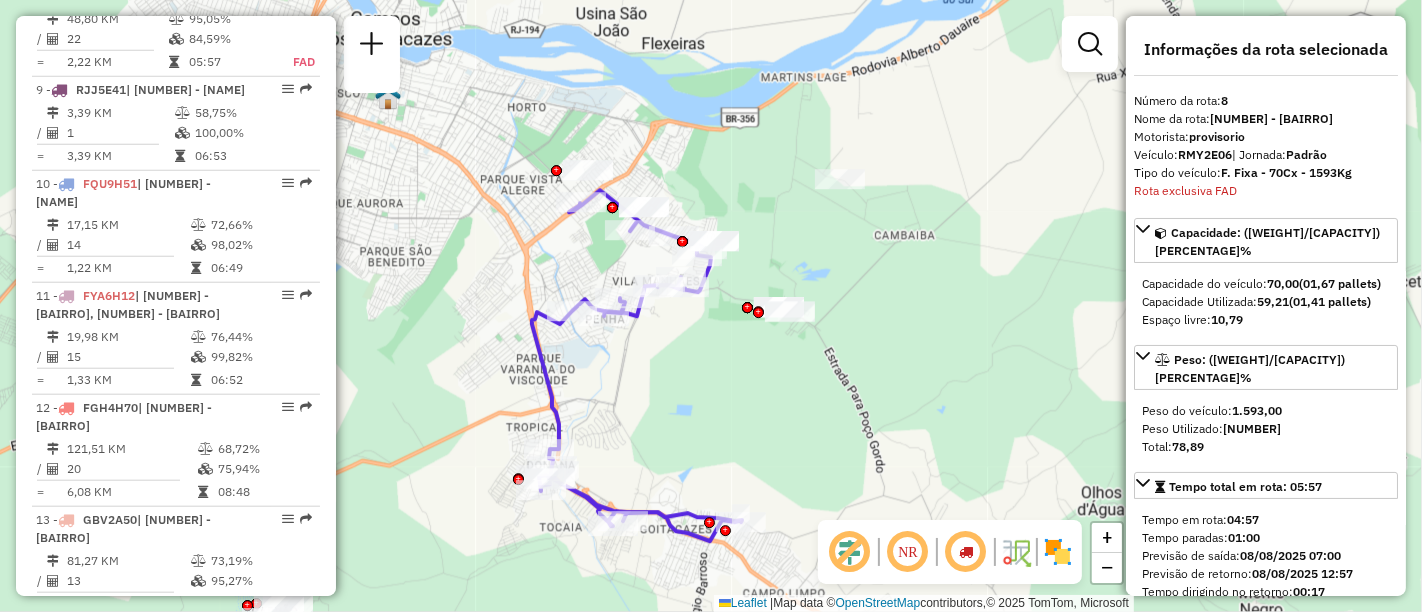 drag, startPoint x: 760, startPoint y: 352, endPoint x: 765, endPoint y: 368, distance: 16.763054 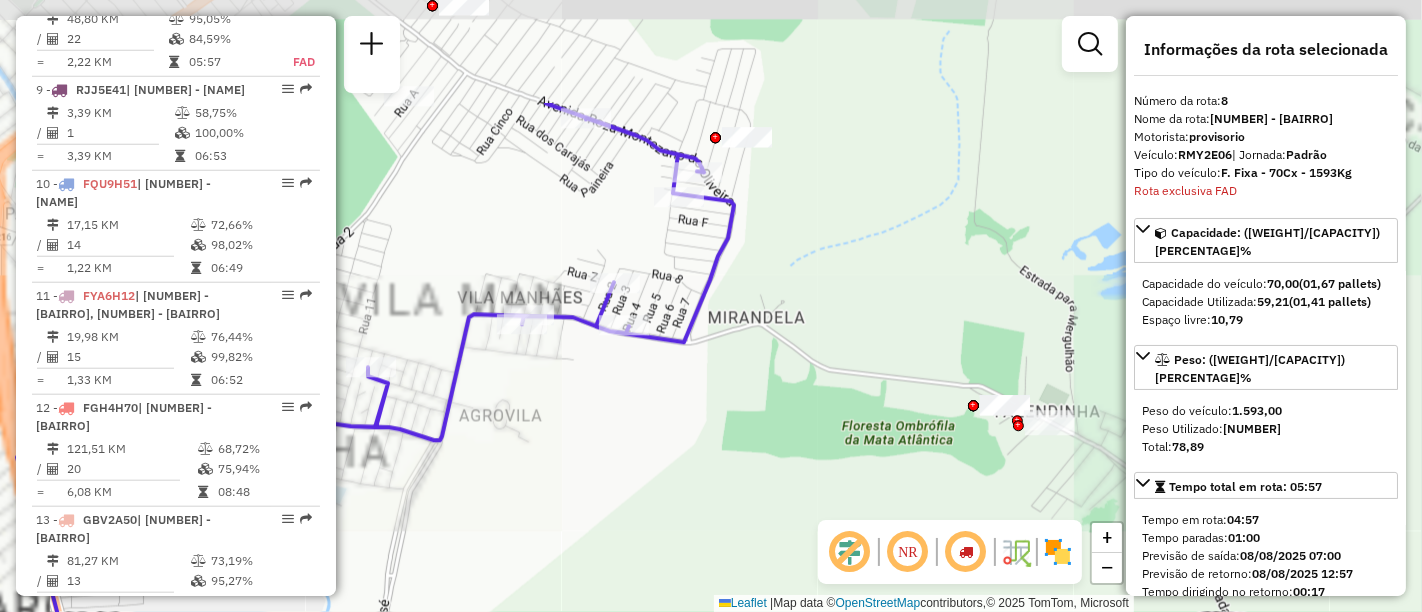 click on "Janela de atendimento Grade de atendimento Capacidade Transportadoras Veículos Cliente Pedidos  Rotas Selecione os dias de semana para filtrar as janelas de atendimento  Seg   Ter   Qua   Qui   Sex   Sáb   Dom  Informe o período da janela de atendimento: De: Até:  Filtrar exatamente a janela do cliente  Considerar janela de atendimento padrão  Selecione os dias de semana para filtrar as grades de atendimento  Seg   Ter   Qua   Qui   Sex   Sáb   Dom   Considerar clientes sem dia de atendimento cadastrado  Clientes fora do dia de atendimento selecionado Filtrar as atividades entre os valores definidos abaixo:  Peso mínimo:   Peso máximo:   Cubagem mínima:   Cubagem máxima:   De:   Até:  Filtrar as atividades entre o tempo de atendimento definido abaixo:  De:   Até:   Considerar capacidade total dos clientes não roteirizados Transportadora: Selecione um ou mais itens Tipo de veículo: Selecione um ou mais itens Veículo: Selecione um ou mais itens Motorista: Selecione um ou mais itens Nome: Rótulo:" 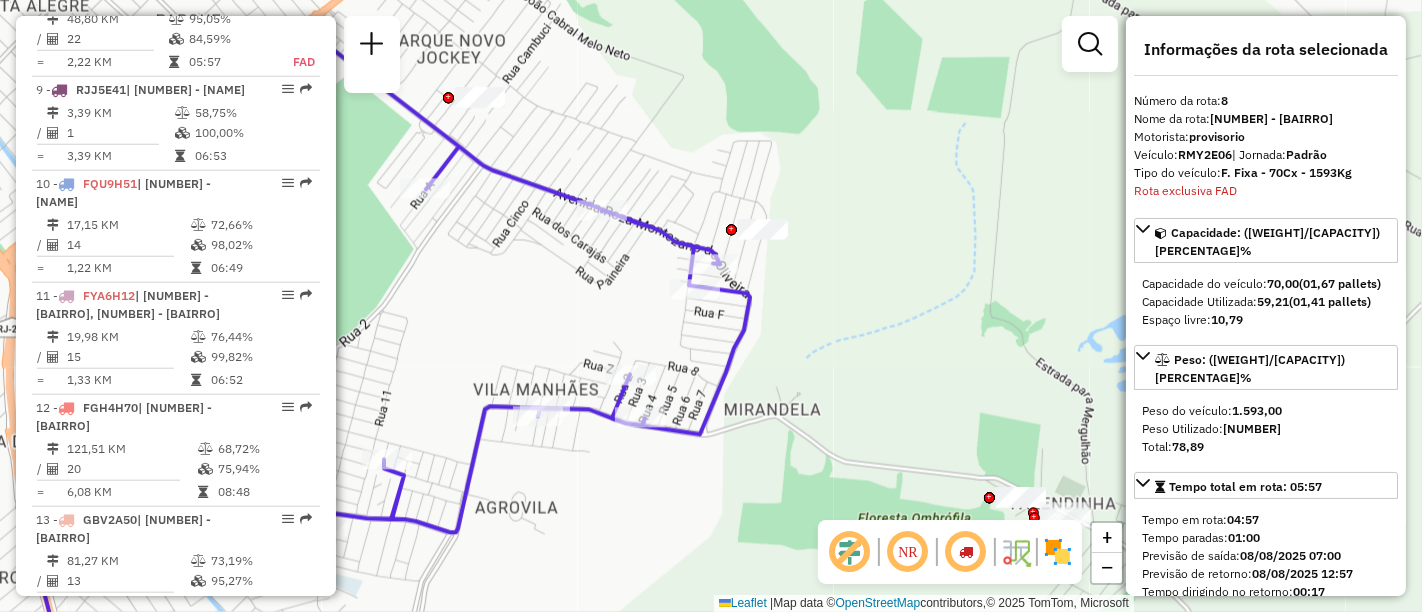 drag, startPoint x: 664, startPoint y: 337, endPoint x: 680, endPoint y: 429, distance: 93.38094 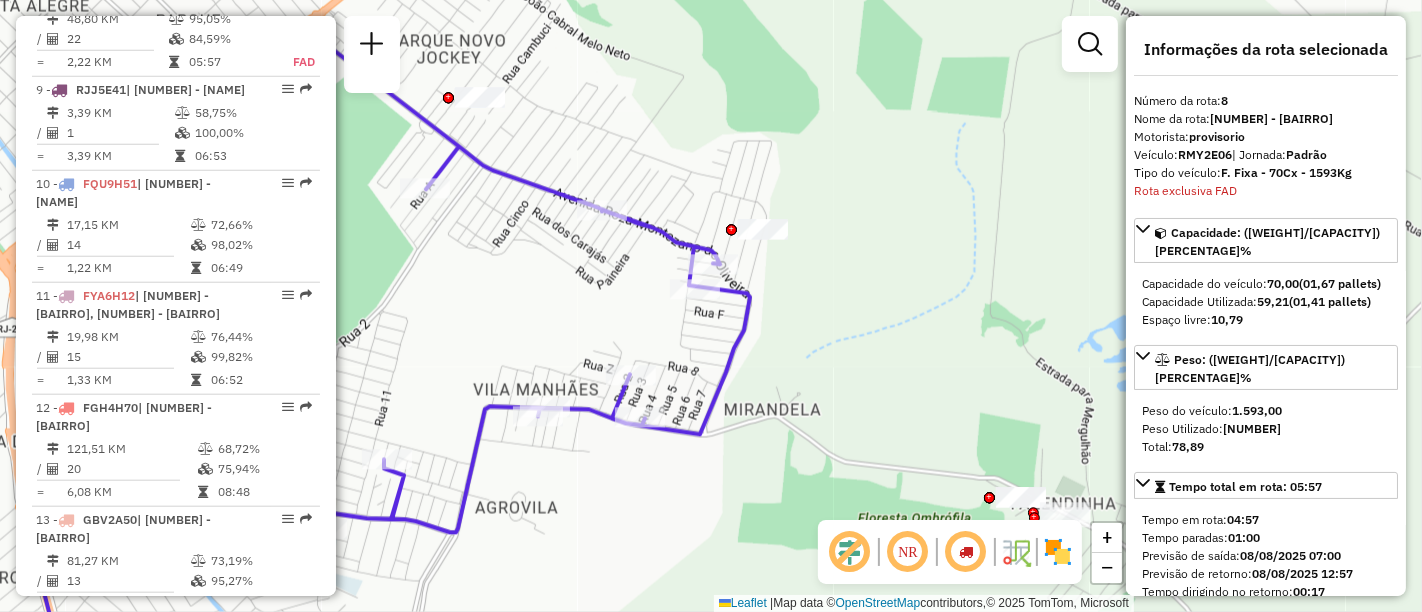 drag, startPoint x: 605, startPoint y: 355, endPoint x: 625, endPoint y: 395, distance: 44.72136 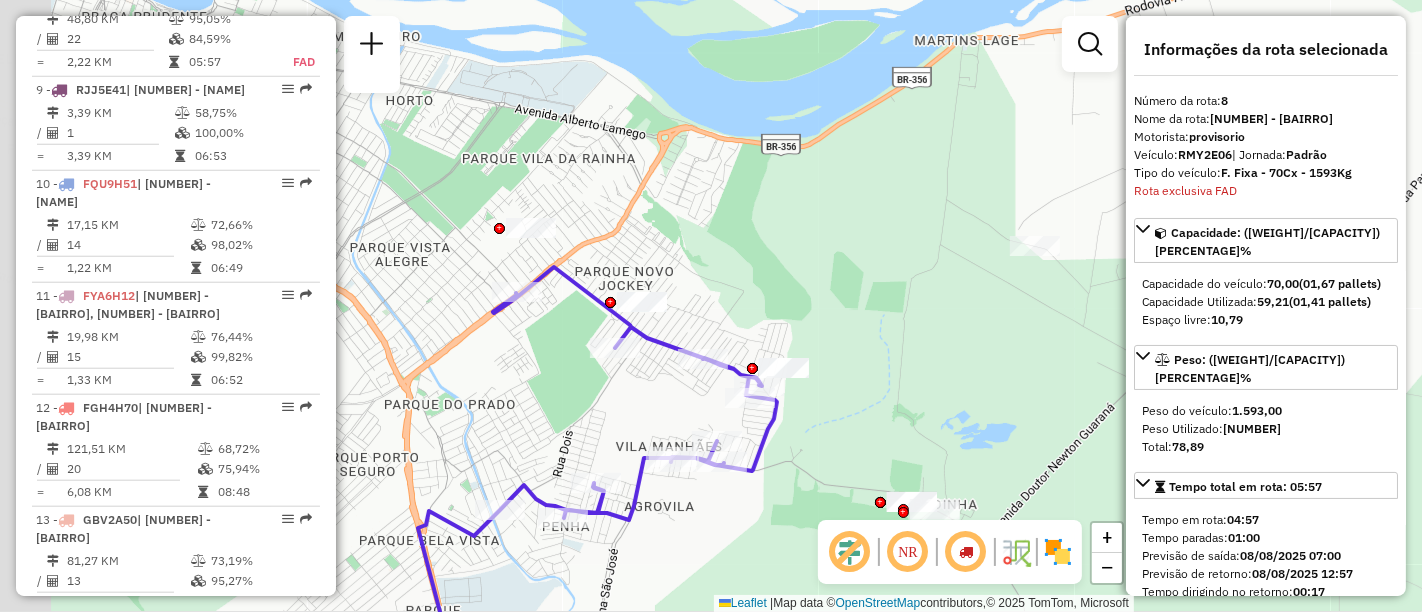 drag, startPoint x: 611, startPoint y: 186, endPoint x: 688, endPoint y: 229, distance: 88.19297 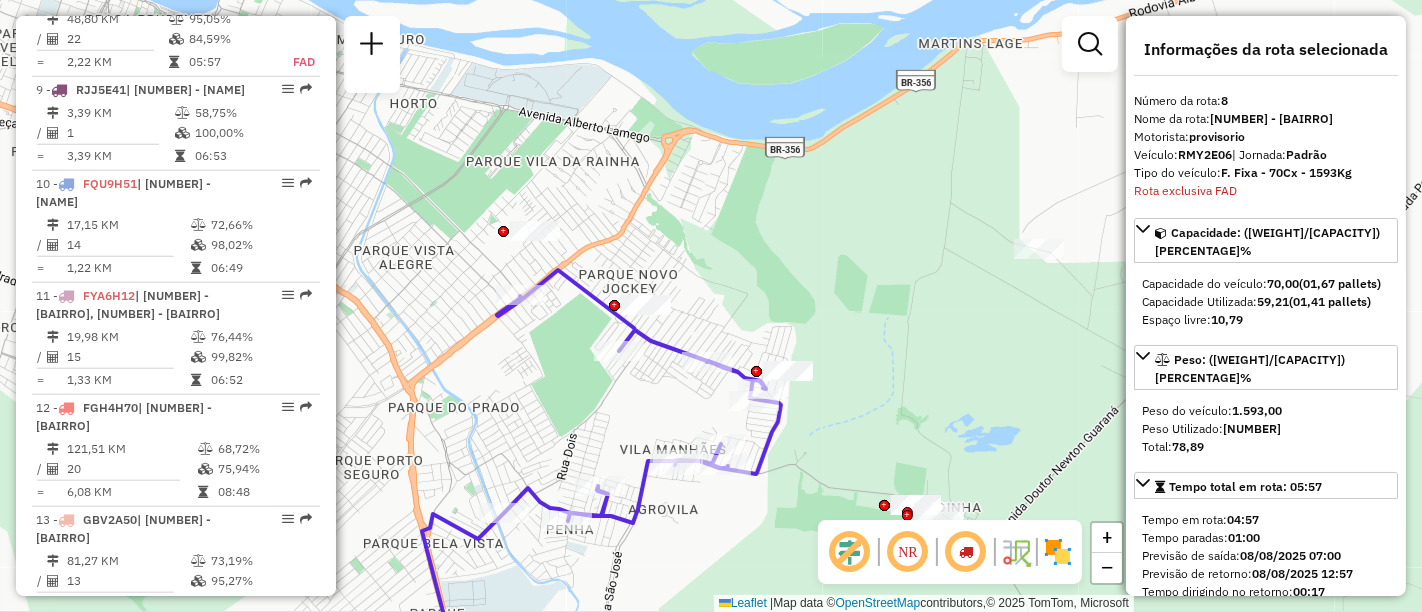 drag, startPoint x: 669, startPoint y: 216, endPoint x: 740, endPoint y: 275, distance: 92.31468 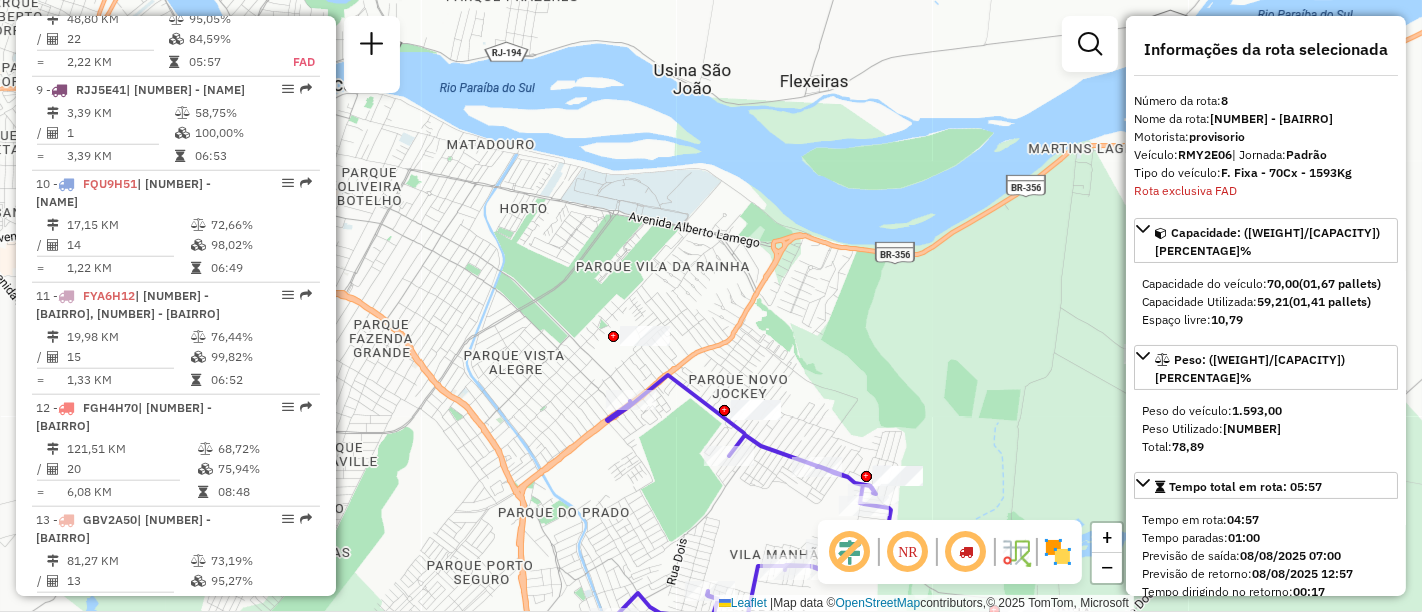 drag, startPoint x: 619, startPoint y: 212, endPoint x: 822, endPoint y: 370, distance: 257.24112 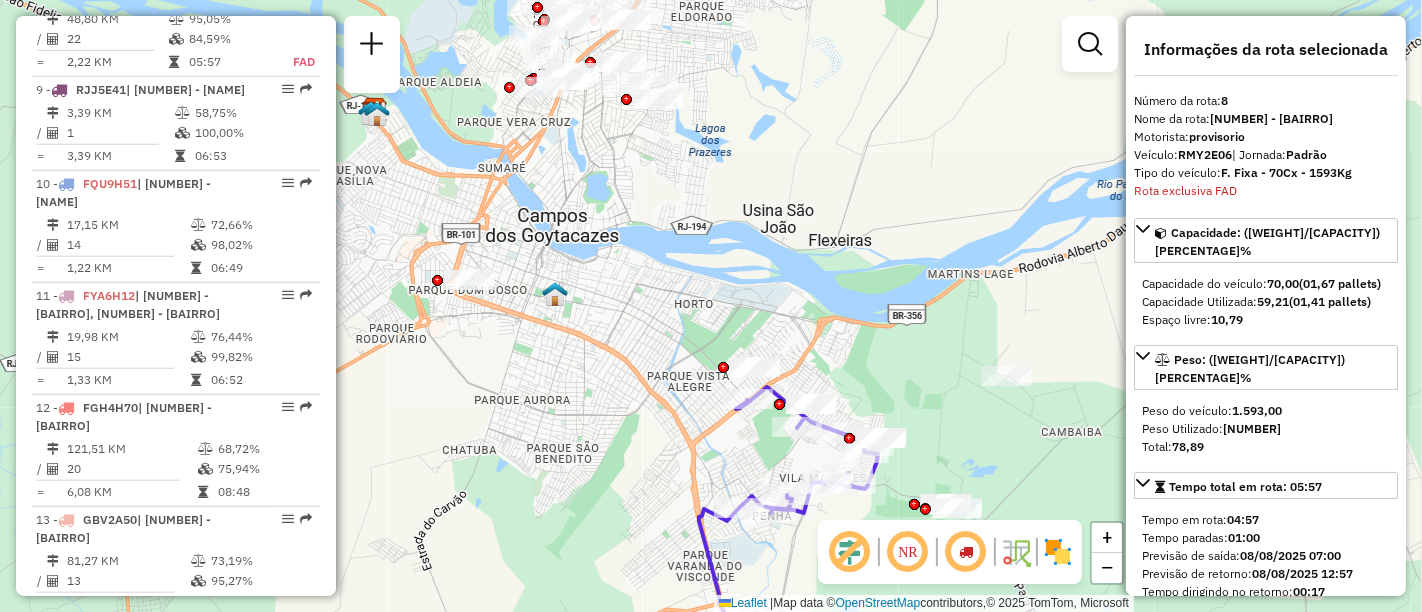 drag, startPoint x: 598, startPoint y: 315, endPoint x: 593, endPoint y: 372, distance: 57.21888 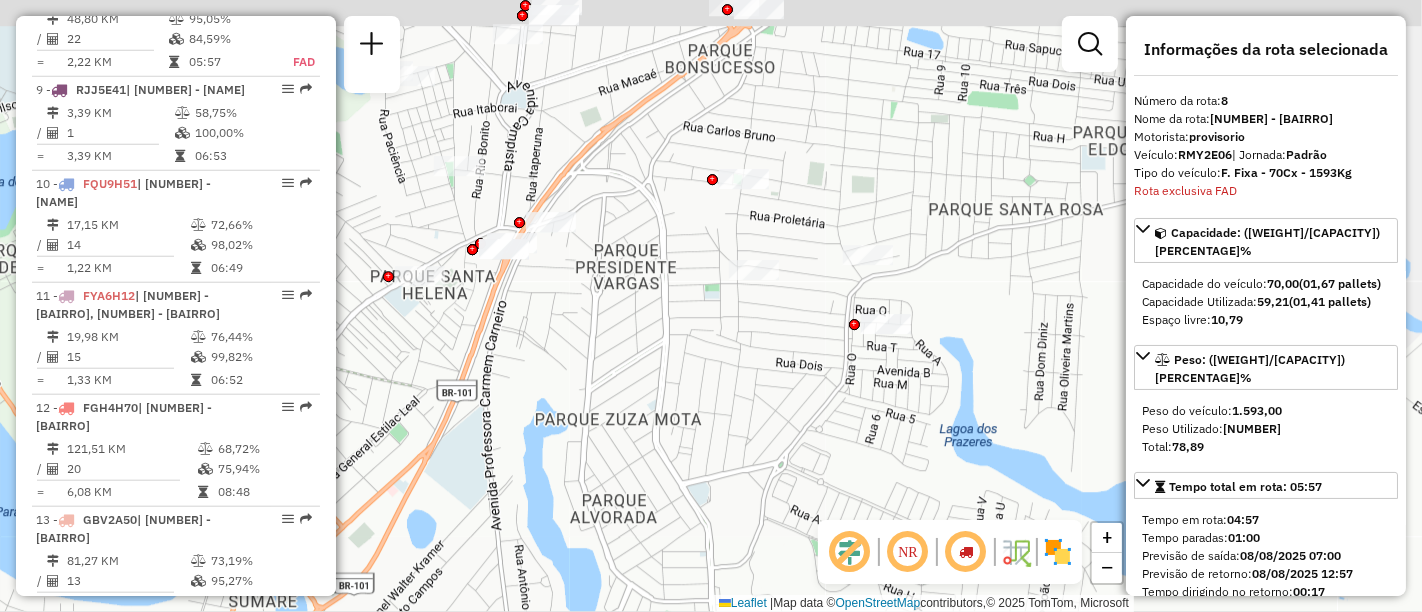 drag, startPoint x: 592, startPoint y: 352, endPoint x: 611, endPoint y: 453, distance: 102.77159 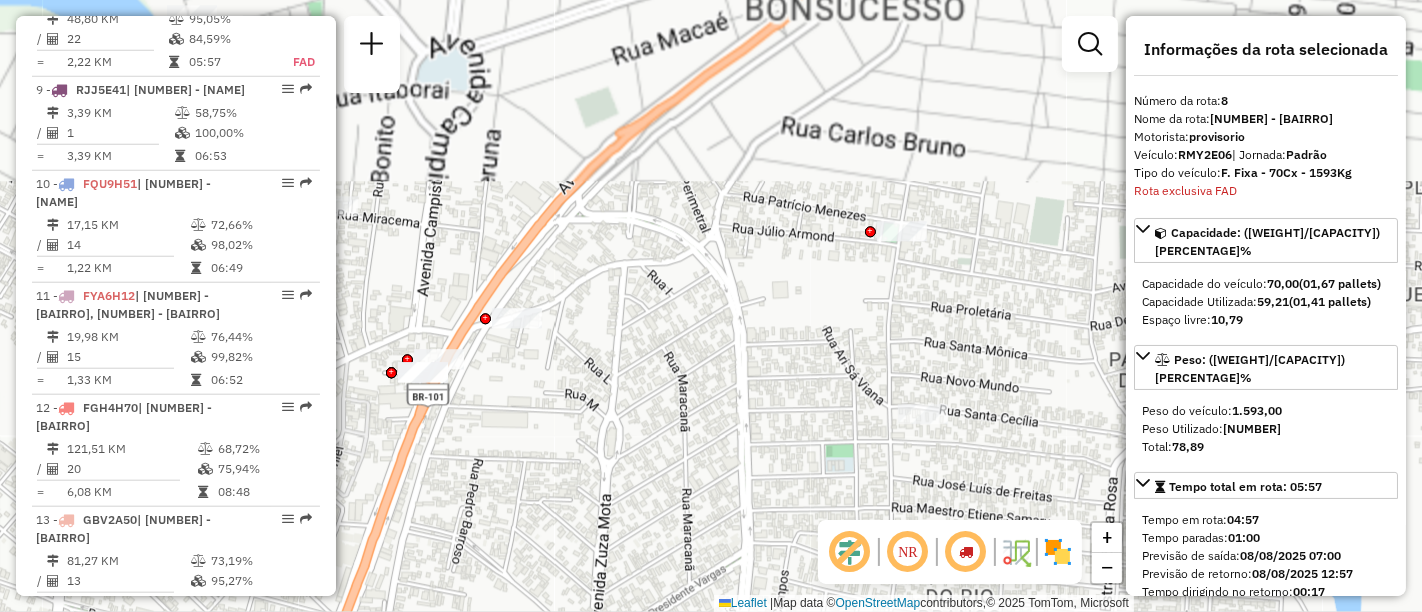 drag, startPoint x: 652, startPoint y: 349, endPoint x: 677, endPoint y: 508, distance: 160.95341 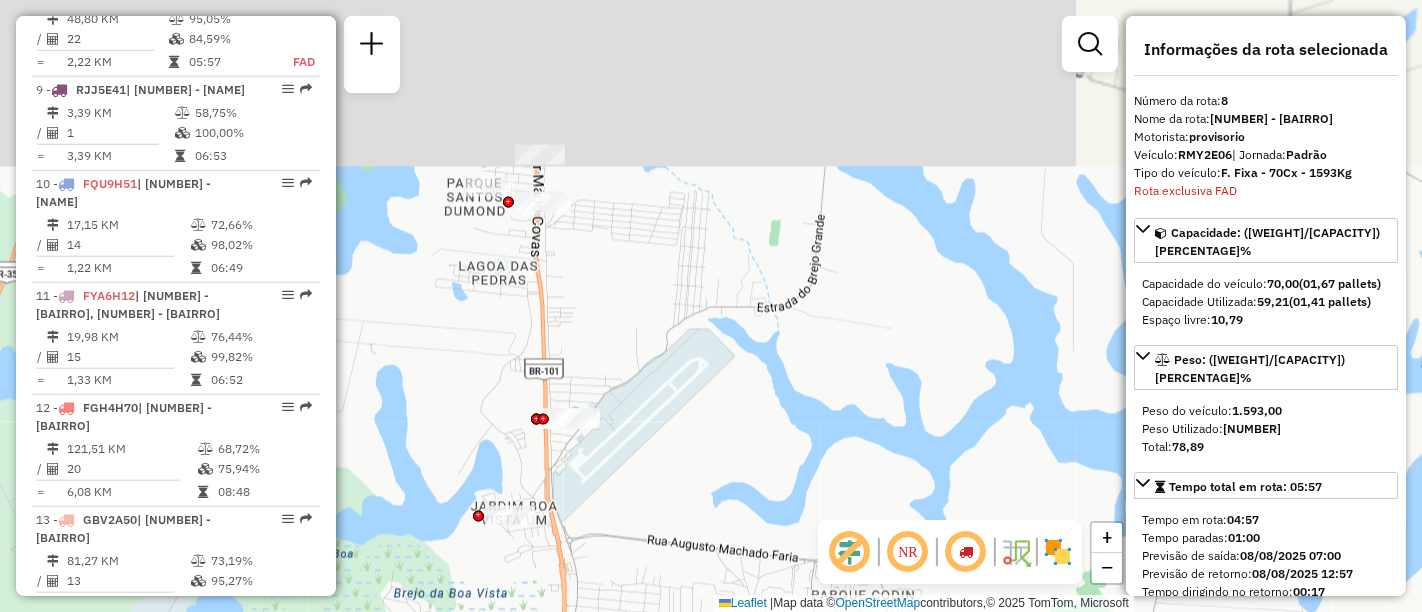 drag, startPoint x: 694, startPoint y: 410, endPoint x: 699, endPoint y: 458, distance: 48.259712 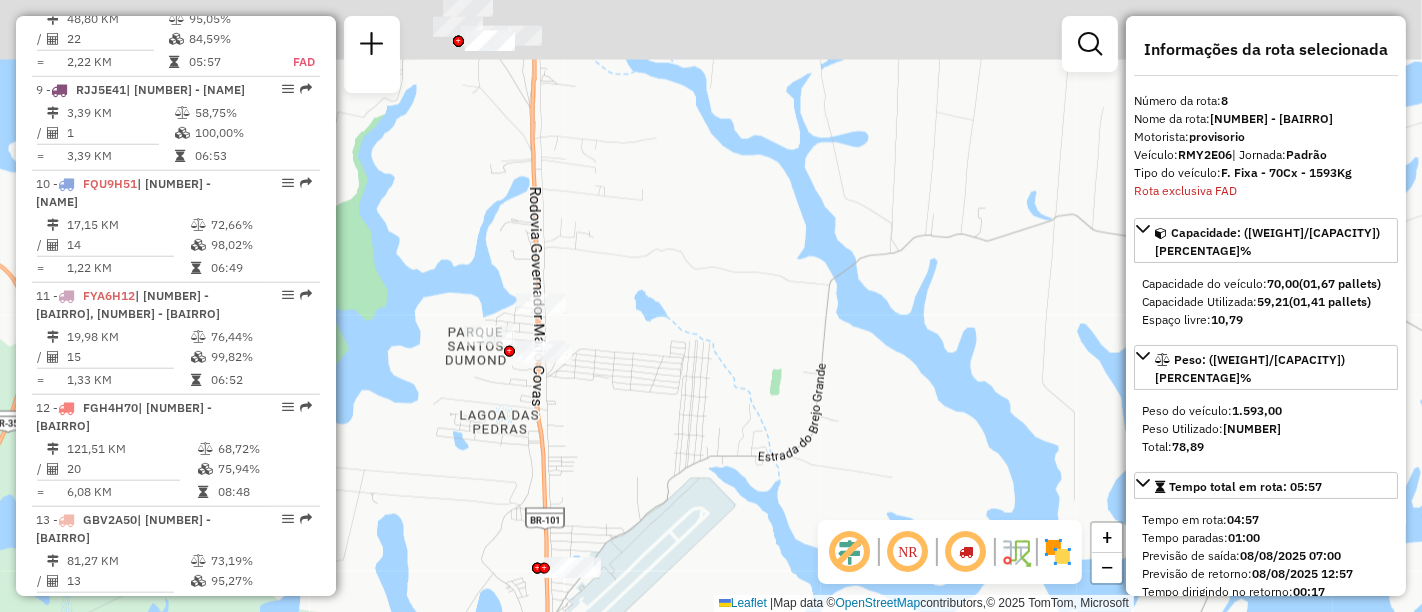 drag, startPoint x: 684, startPoint y: 335, endPoint x: 680, endPoint y: 435, distance: 100.07997 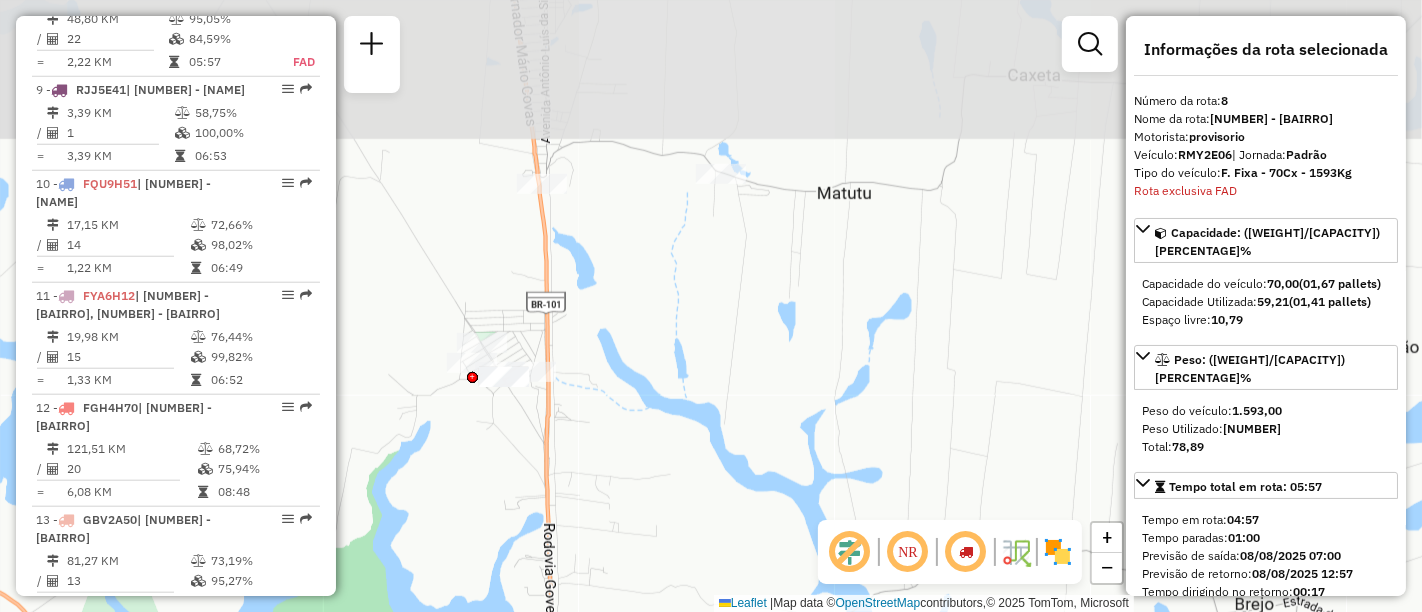 drag, startPoint x: 630, startPoint y: 239, endPoint x: 642, endPoint y: 531, distance: 292.24646 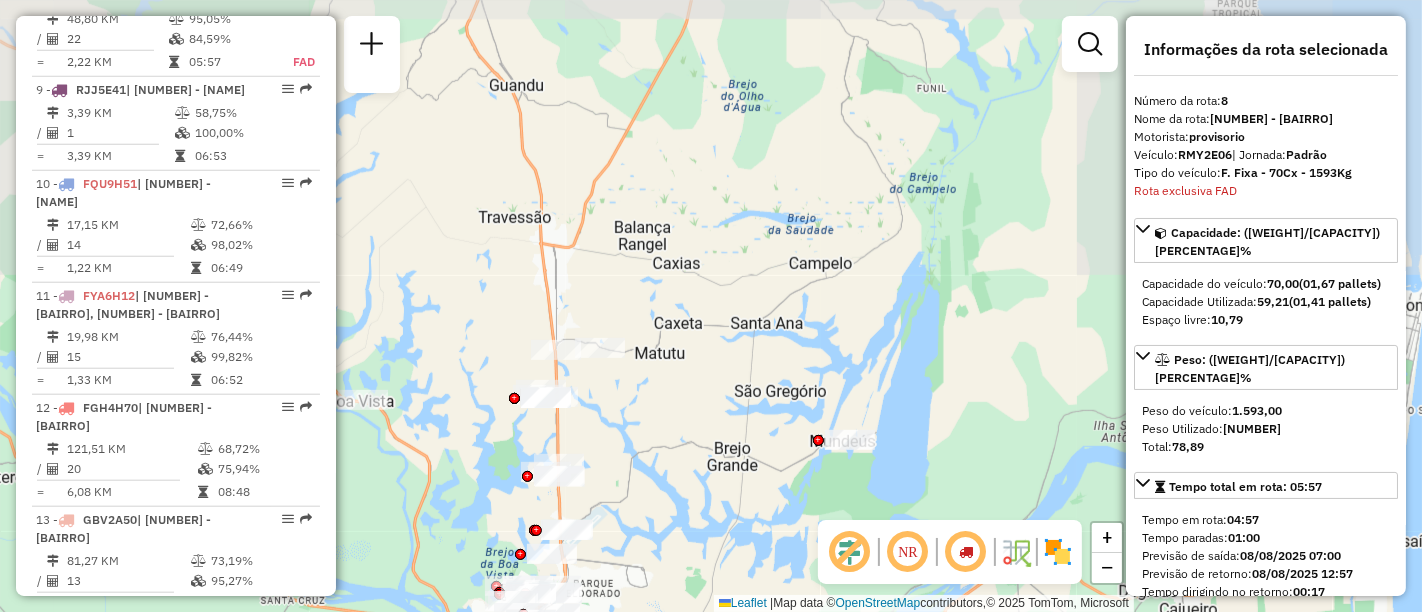 drag, startPoint x: 660, startPoint y: 445, endPoint x: 688, endPoint y: 255, distance: 192.05208 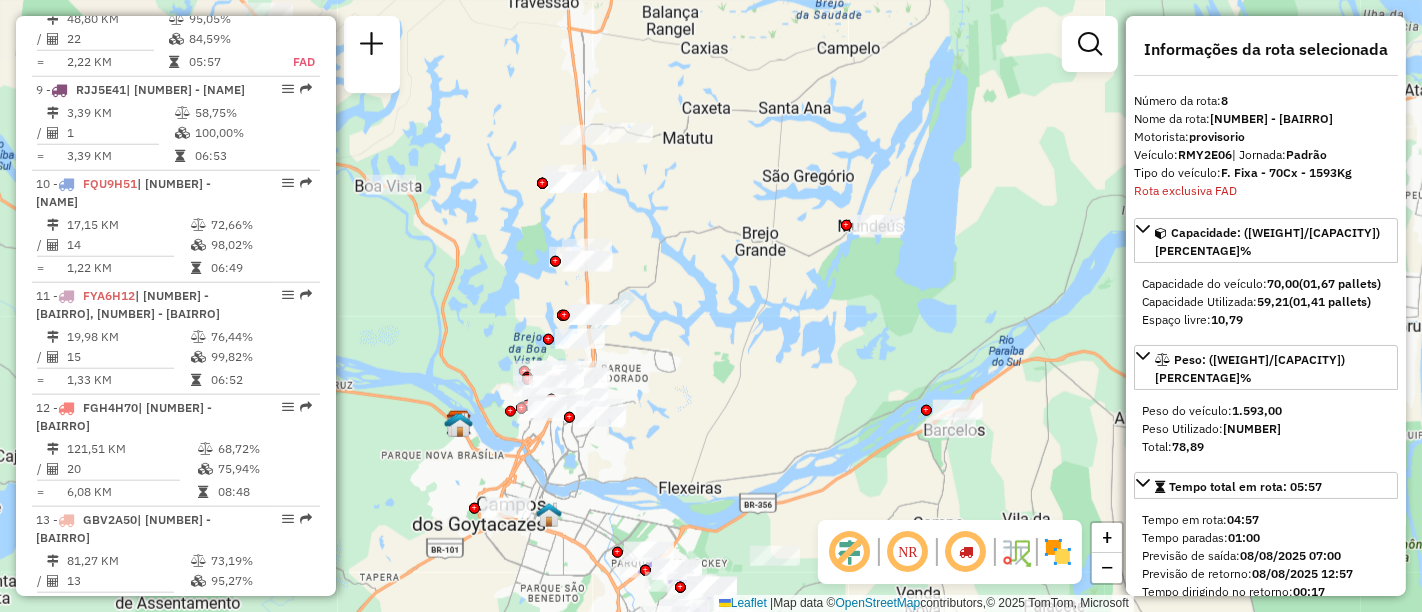 drag, startPoint x: 680, startPoint y: 423, endPoint x: 685, endPoint y: 255, distance: 168.07439 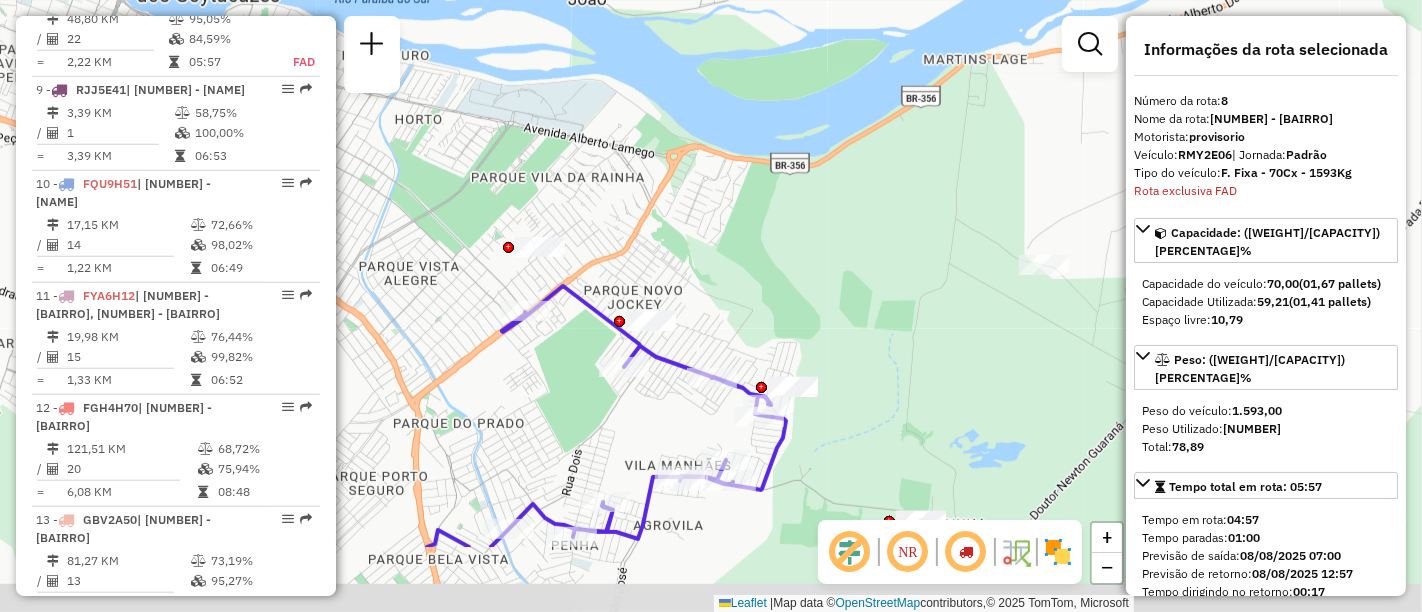 drag, startPoint x: 697, startPoint y: 398, endPoint x: 701, endPoint y: 259, distance: 139.05754 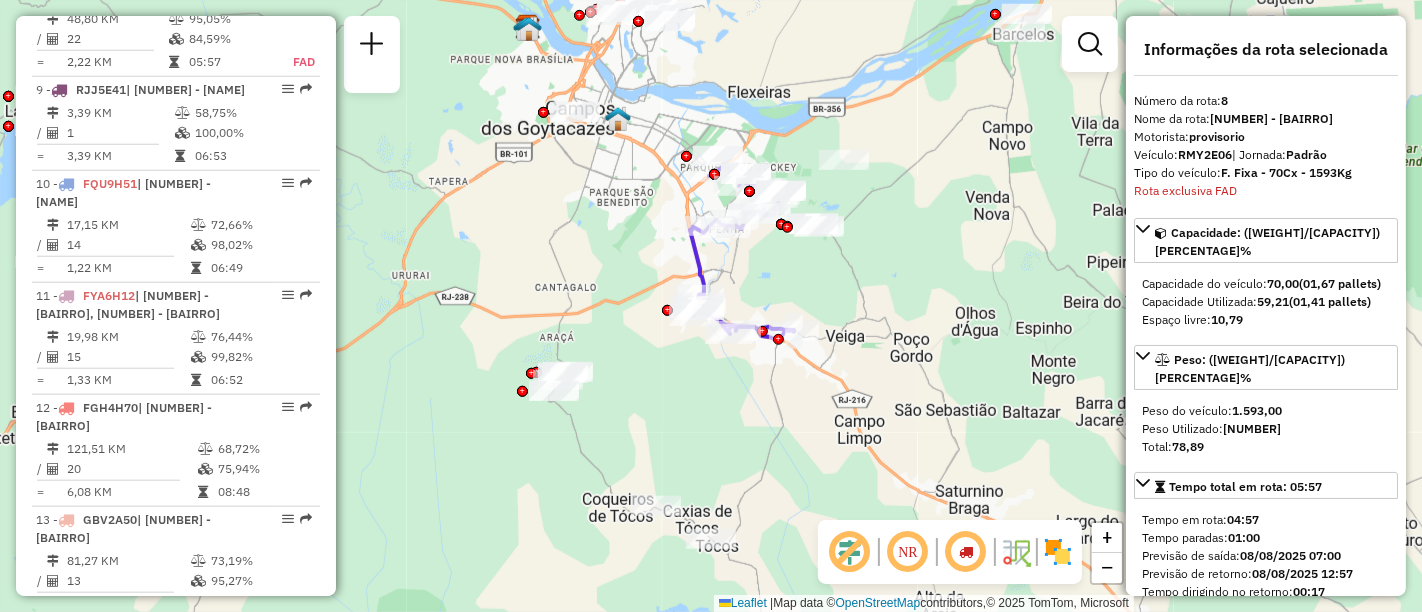 drag, startPoint x: 722, startPoint y: 433, endPoint x: 737, endPoint y: 195, distance: 238.47221 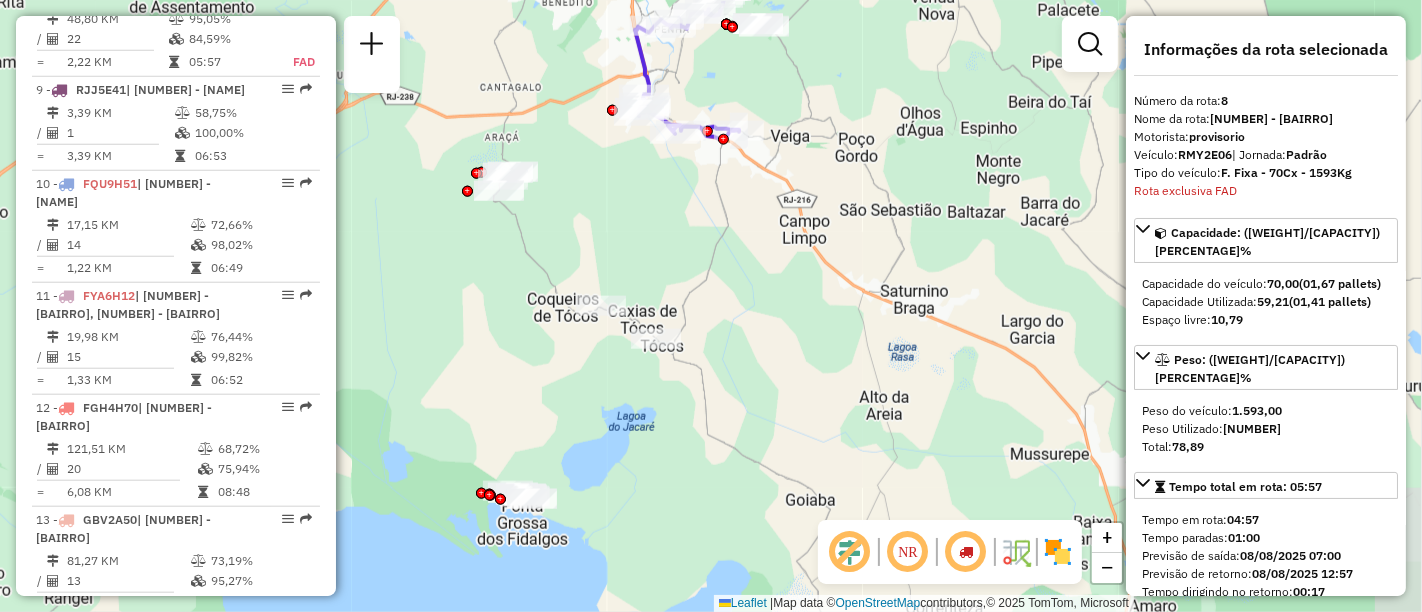 drag, startPoint x: 750, startPoint y: 372, endPoint x: 694, endPoint y: 263, distance: 122.54387 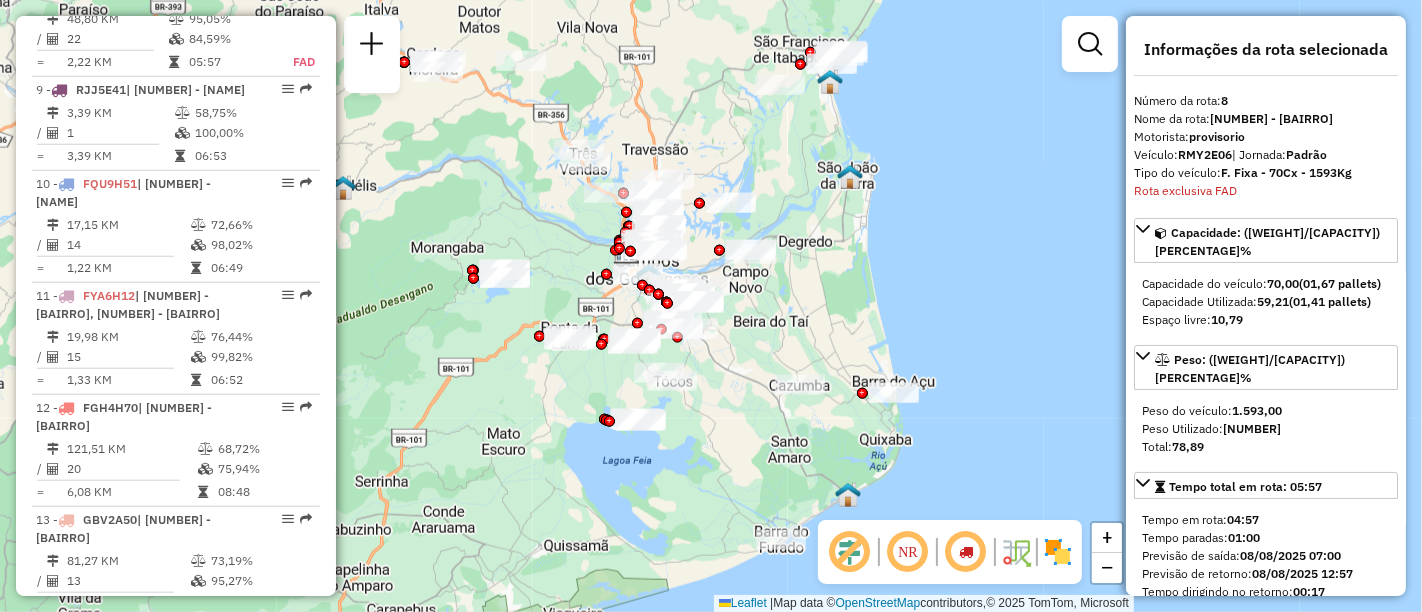 drag, startPoint x: 769, startPoint y: 134, endPoint x: 786, endPoint y: 220, distance: 87.66413 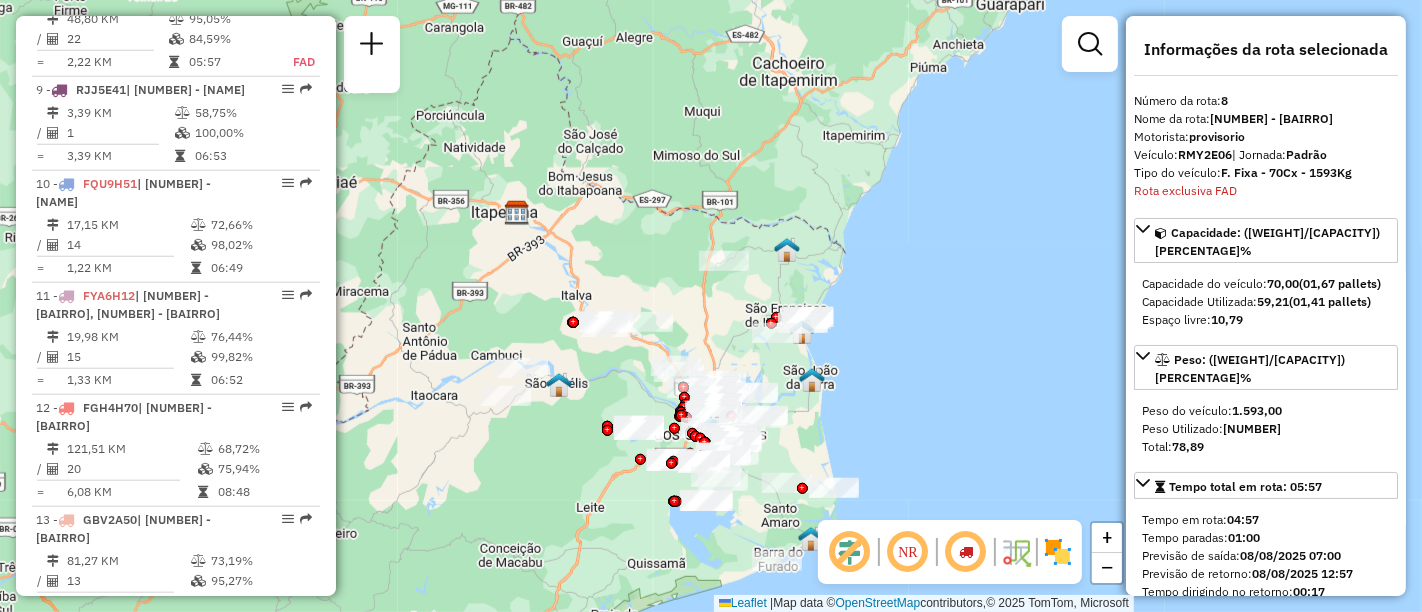 drag, startPoint x: 543, startPoint y: 250, endPoint x: 679, endPoint y: 292, distance: 142.33763 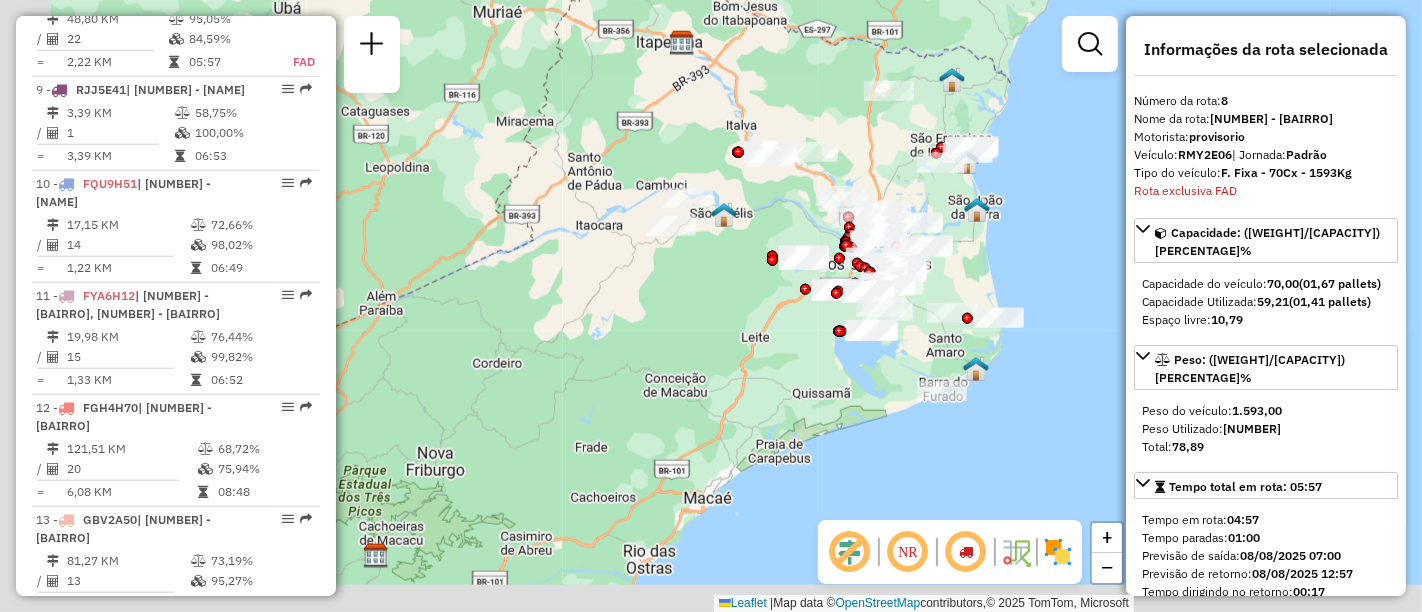 drag, startPoint x: 637, startPoint y: 225, endPoint x: 805, endPoint y: 52, distance: 241.14934 